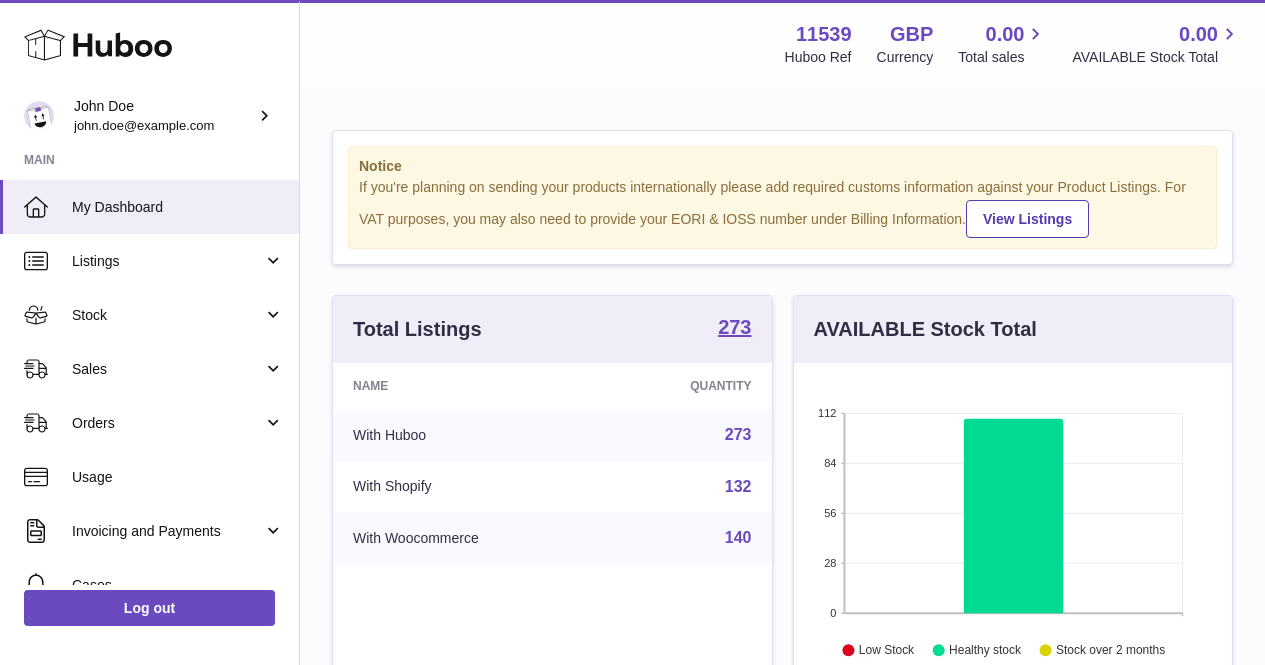 scroll, scrollTop: 0, scrollLeft: 0, axis: both 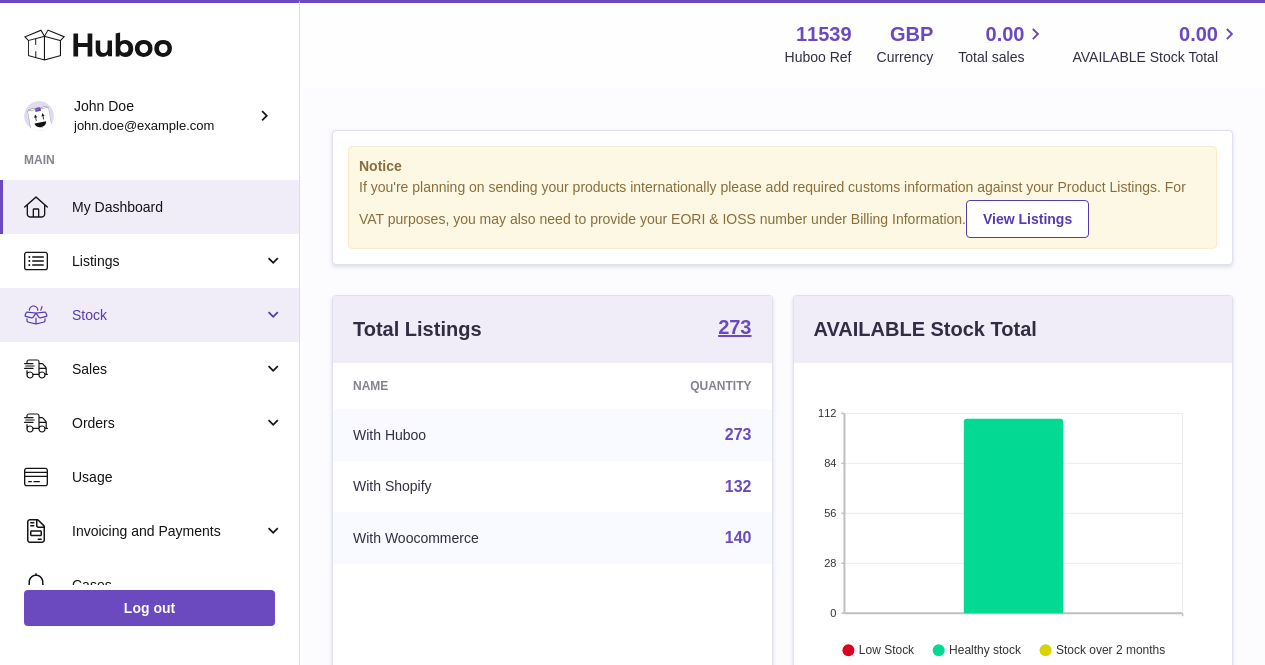click on "Stock" at bounding box center [167, 315] 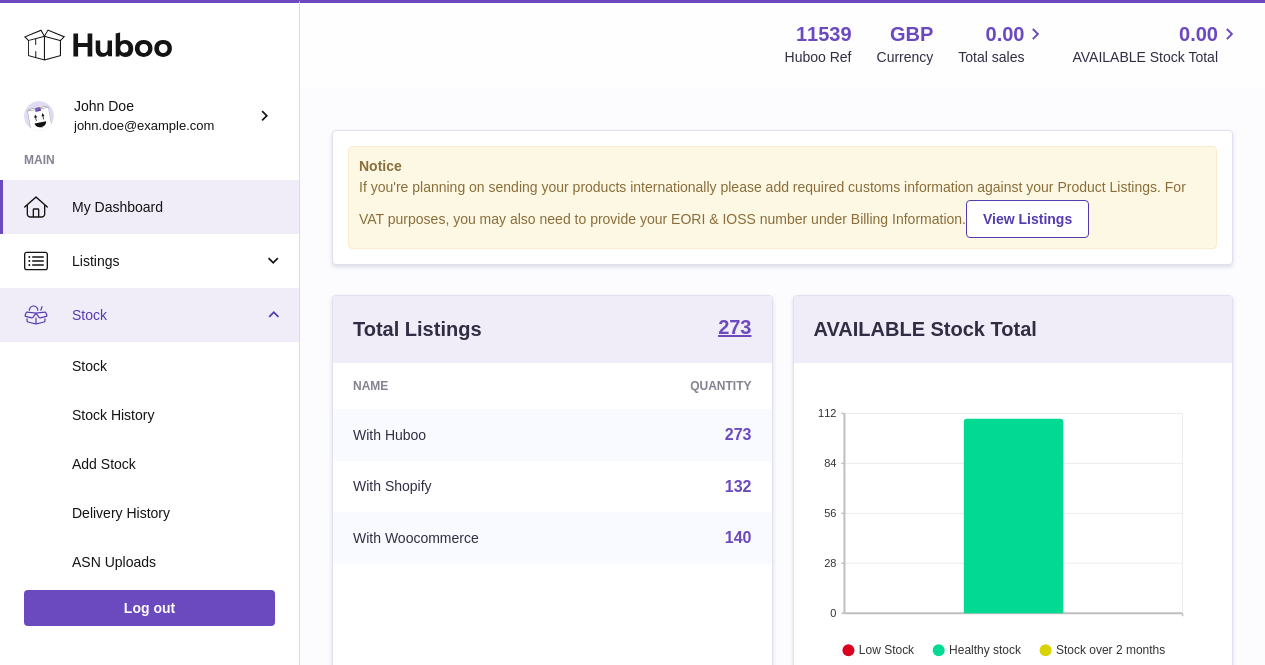 click on "Stock" at bounding box center (167, 315) 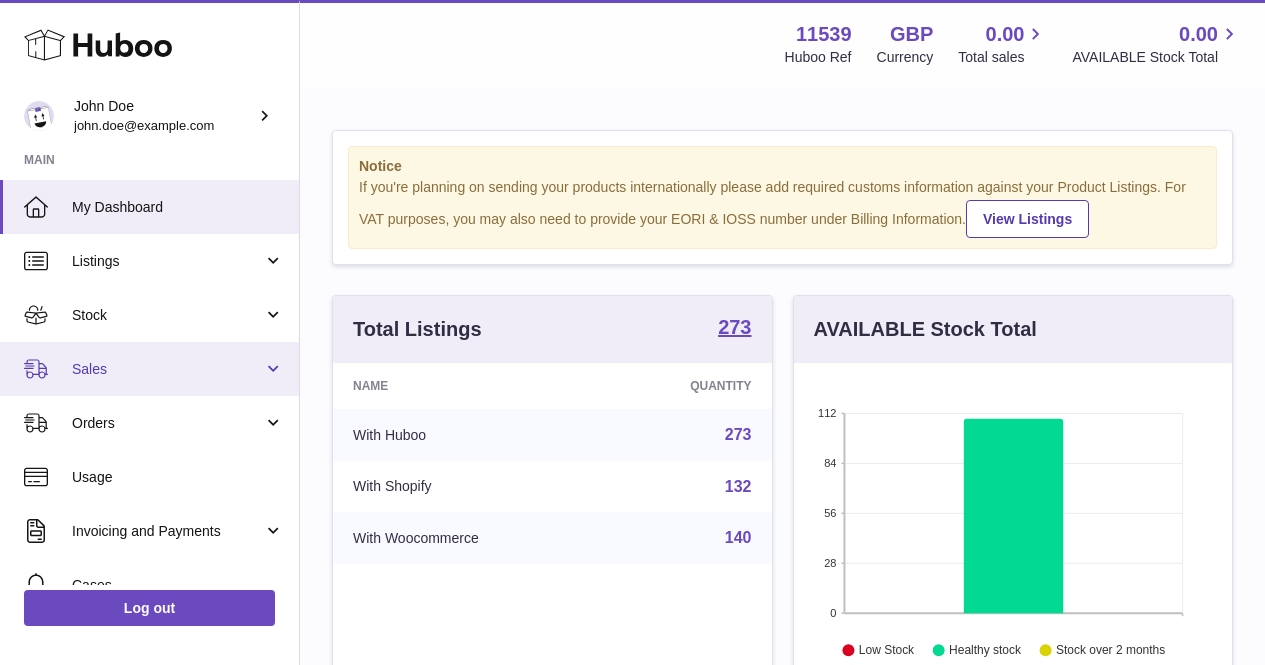 click on "Sales" at bounding box center [167, 369] 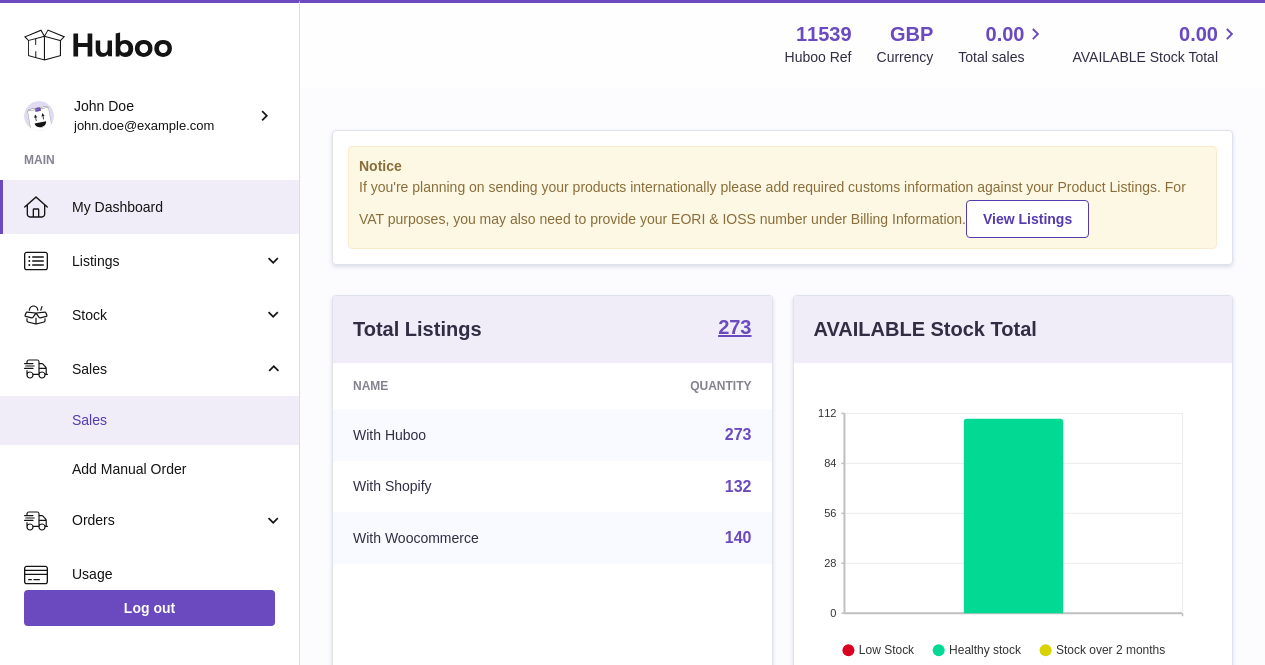 click on "Sales" at bounding box center (178, 420) 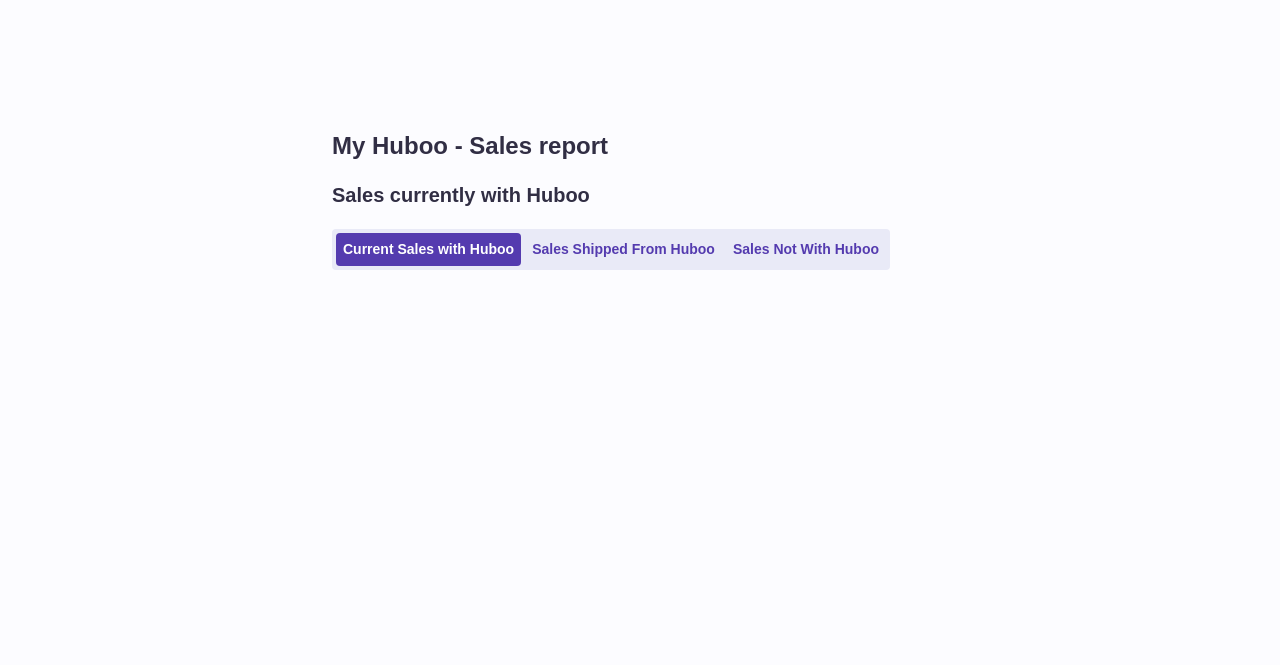 scroll, scrollTop: 0, scrollLeft: 0, axis: both 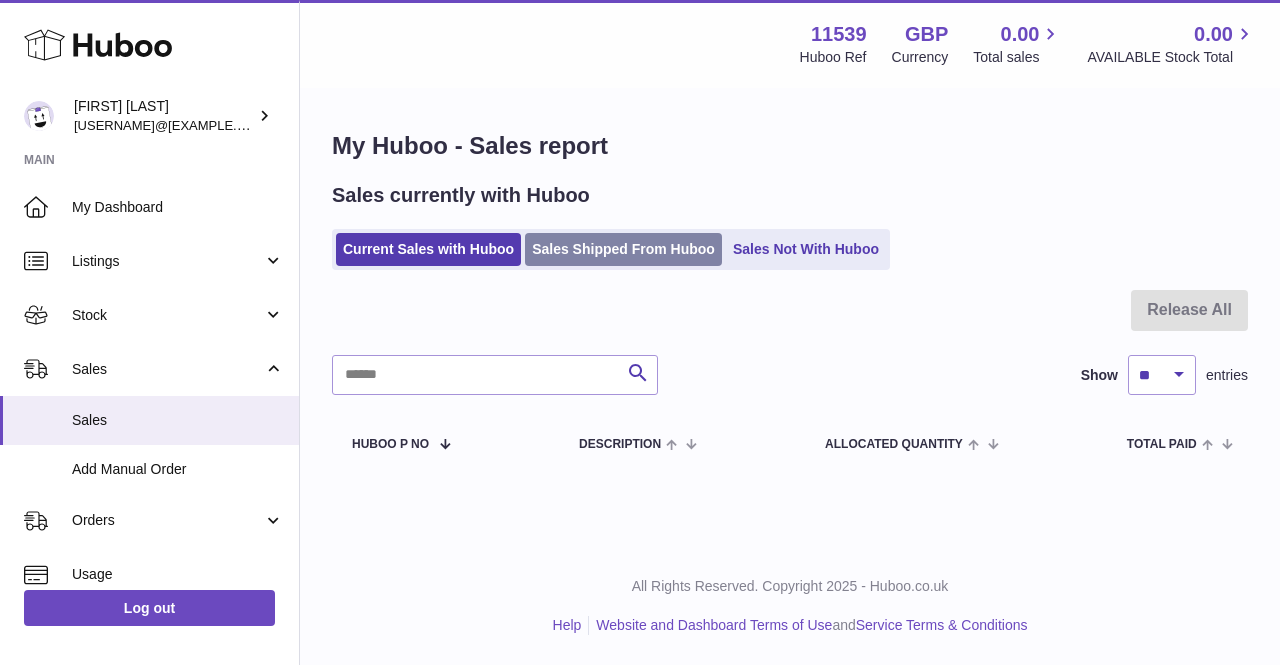 click on "Sales Shipped From Huboo" at bounding box center (623, 249) 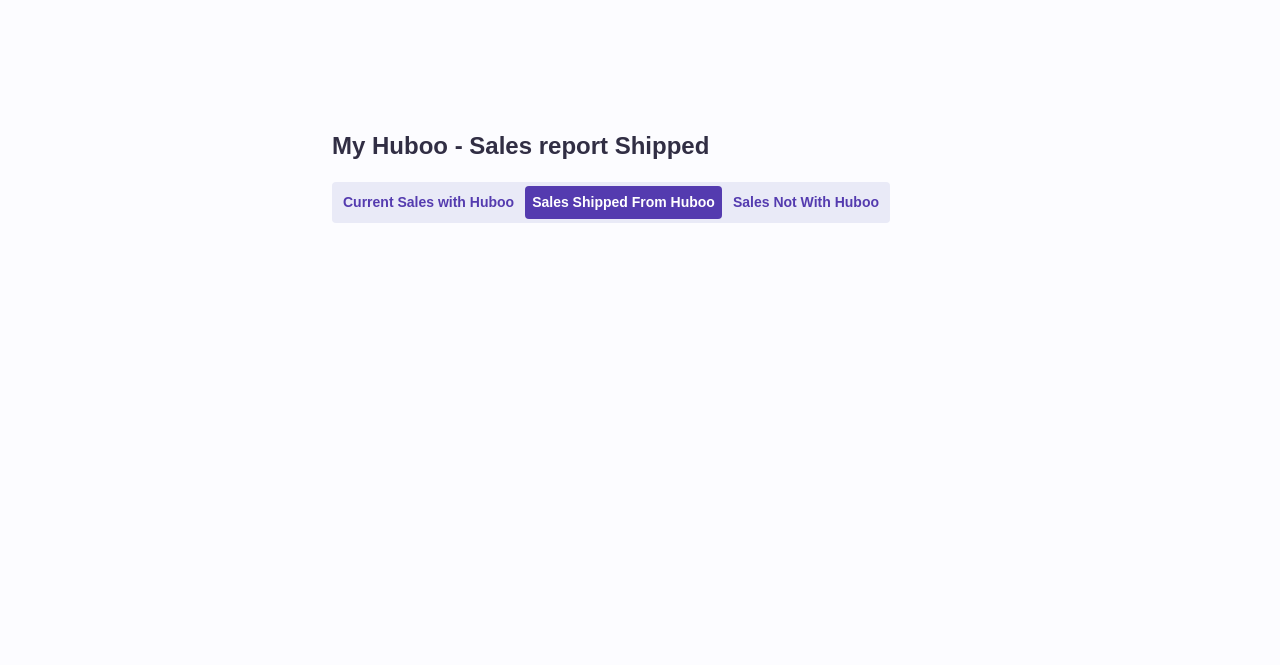 scroll, scrollTop: 0, scrollLeft: 0, axis: both 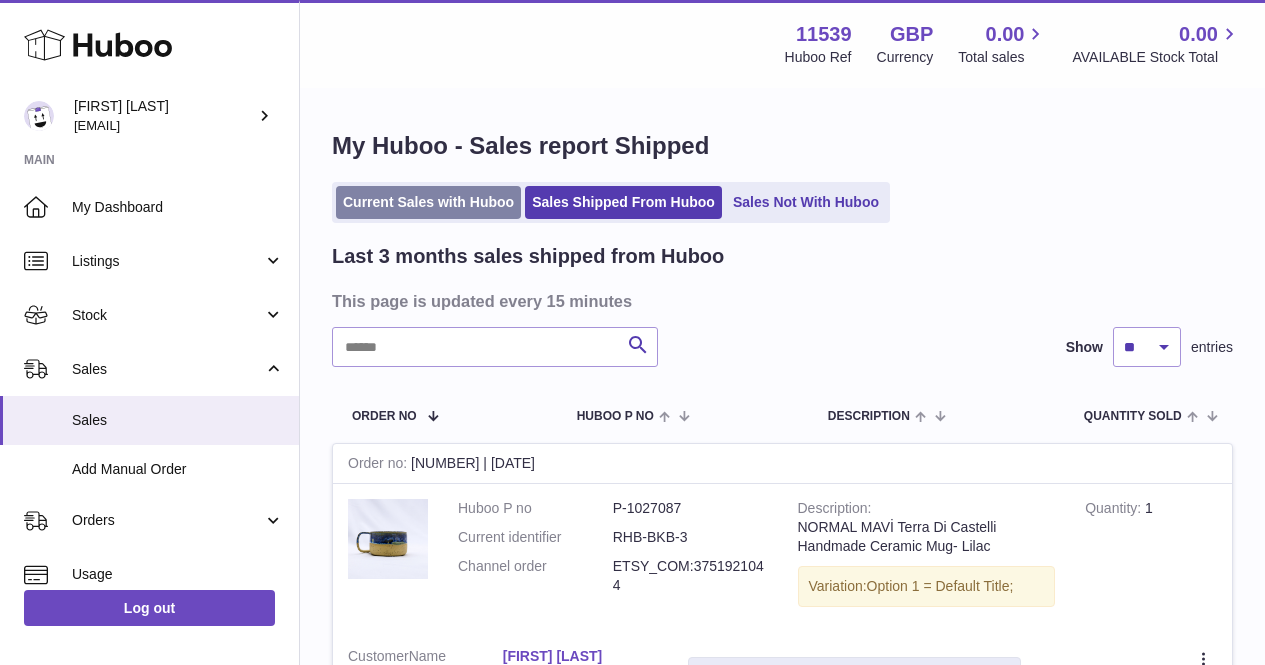 click on "Current Sales with Huboo" at bounding box center [428, 202] 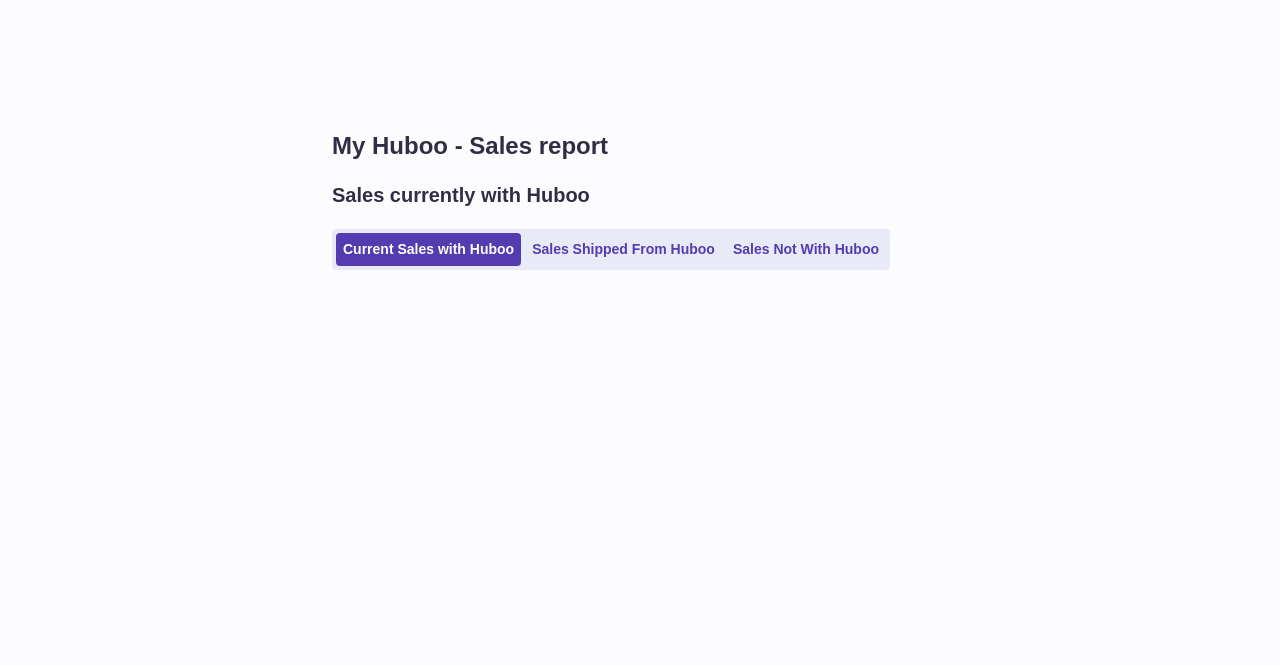 scroll, scrollTop: 0, scrollLeft: 0, axis: both 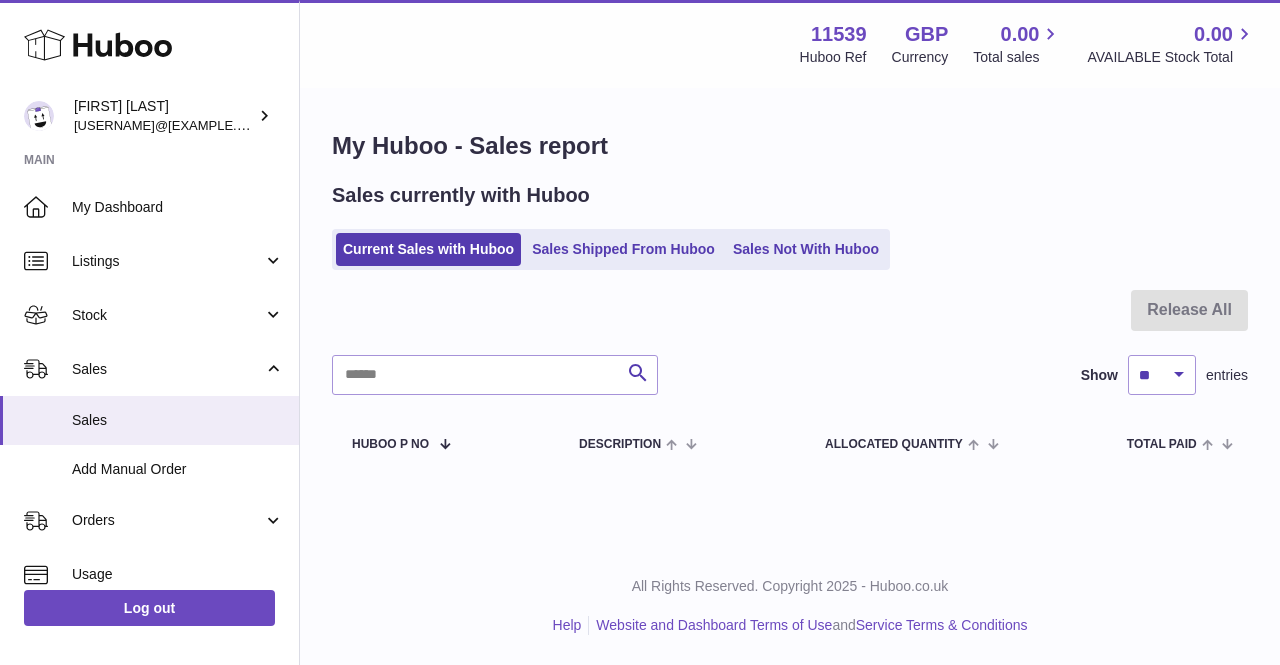 click at bounding box center [790, 322] 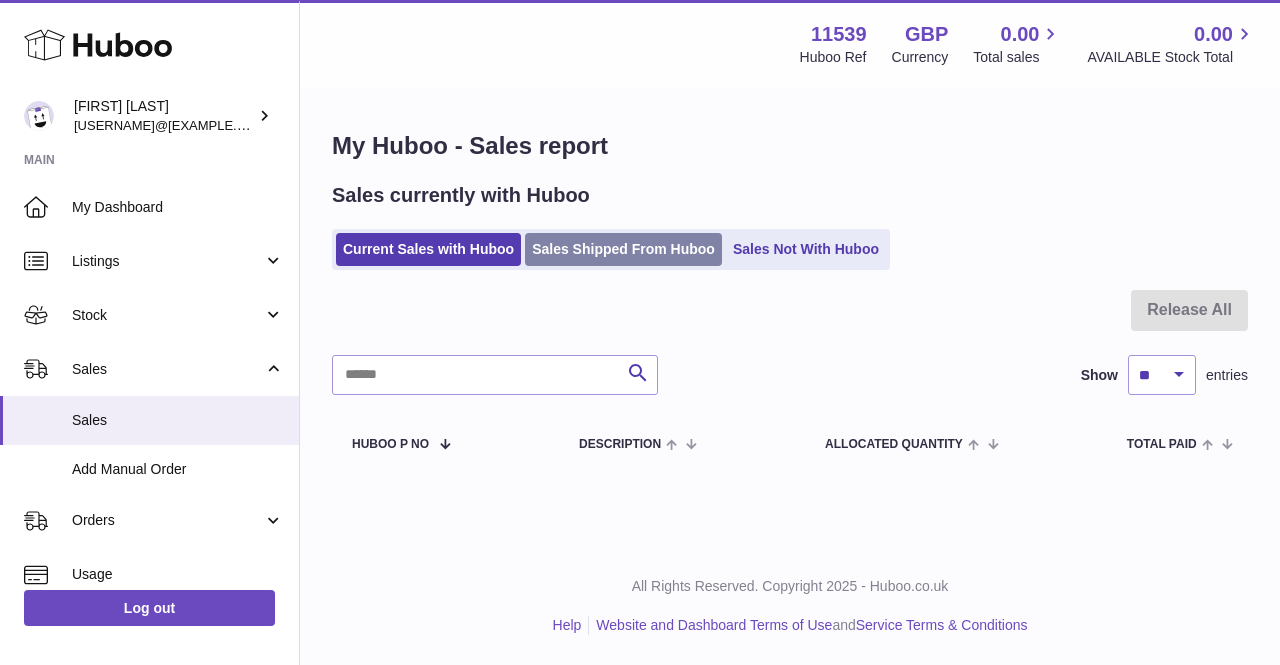 click on "Sales Shipped From Huboo" at bounding box center (623, 249) 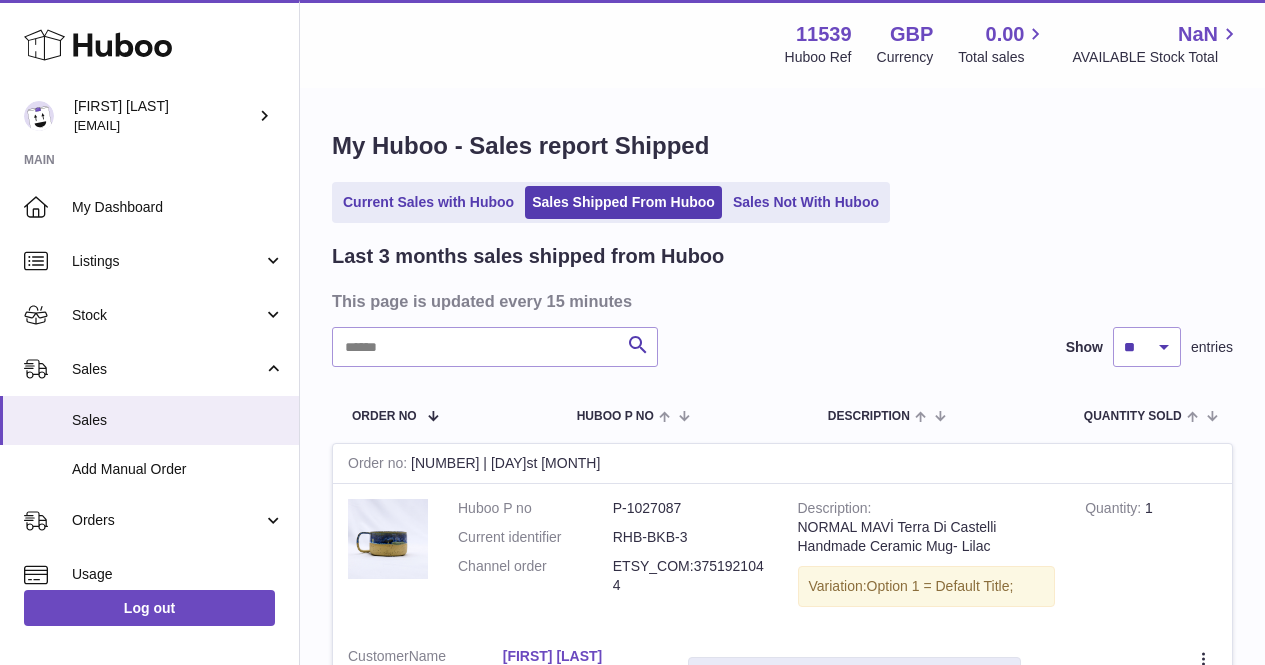 scroll, scrollTop: 0, scrollLeft: 0, axis: both 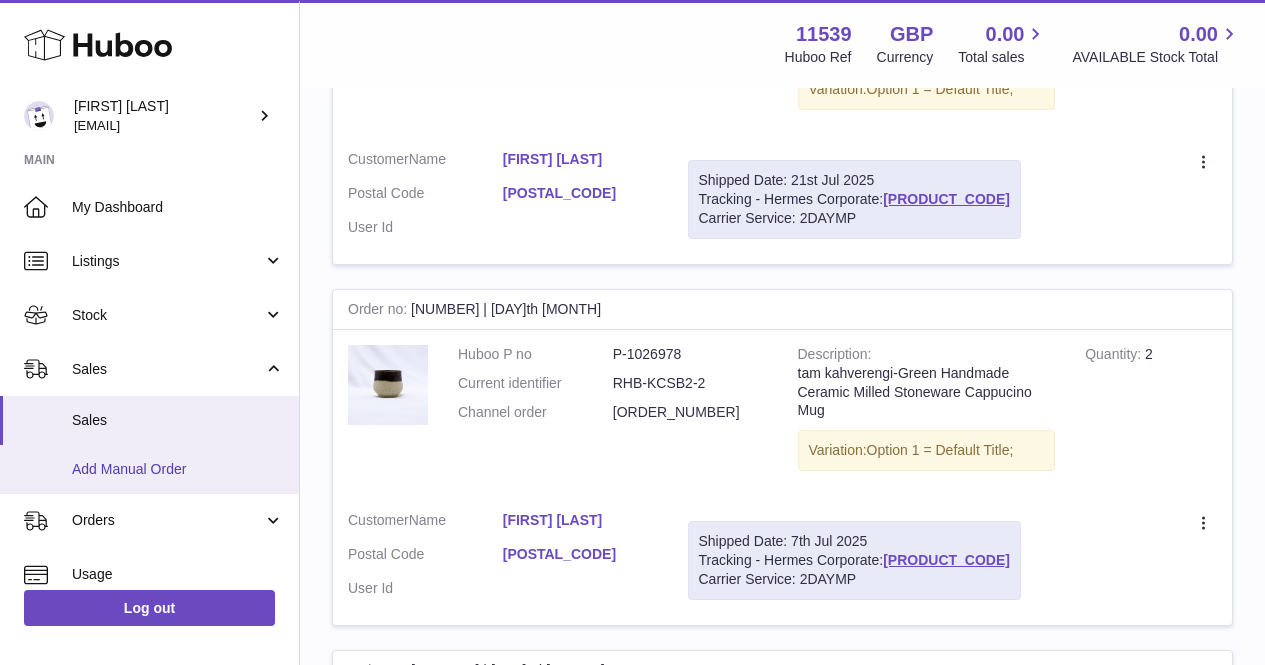 click on "Add Manual Order" at bounding box center (178, 469) 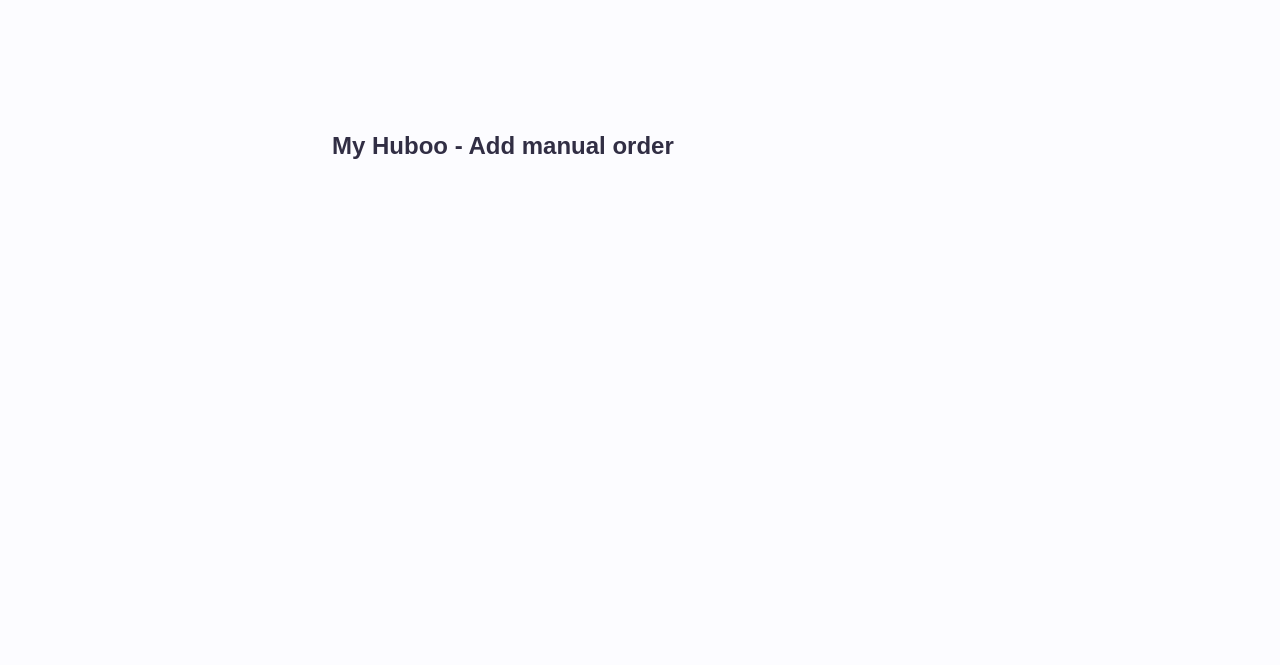 scroll, scrollTop: 0, scrollLeft: 0, axis: both 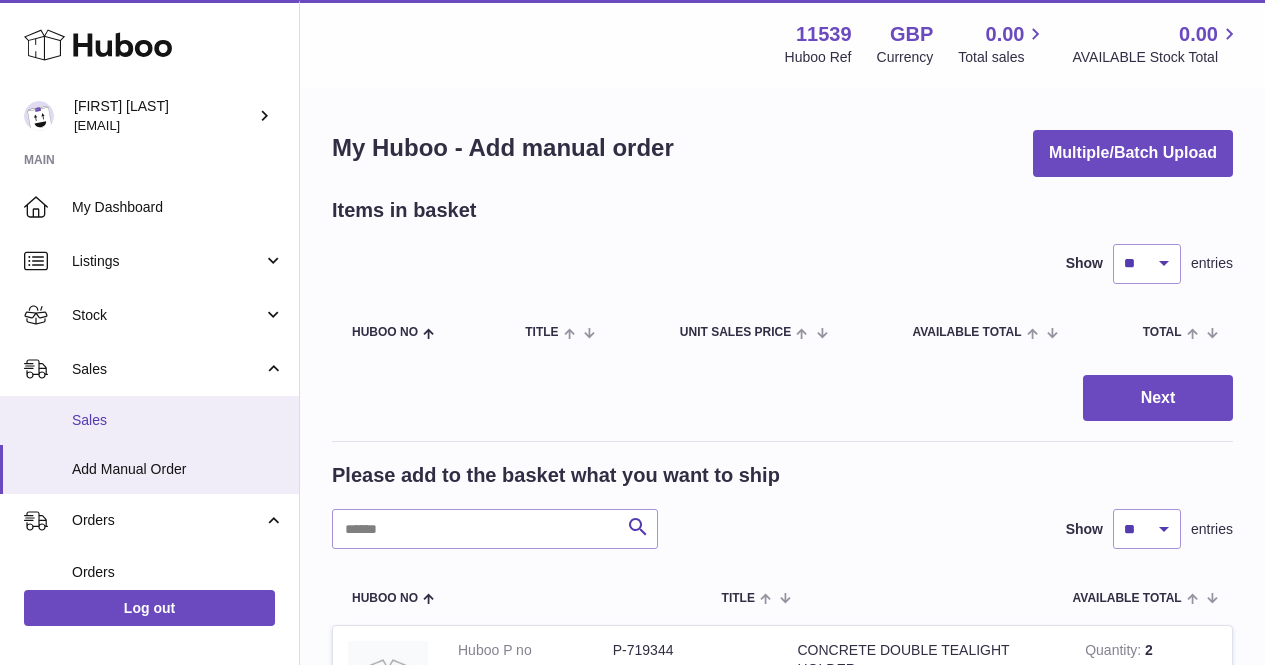 click on "Sales" at bounding box center [178, 420] 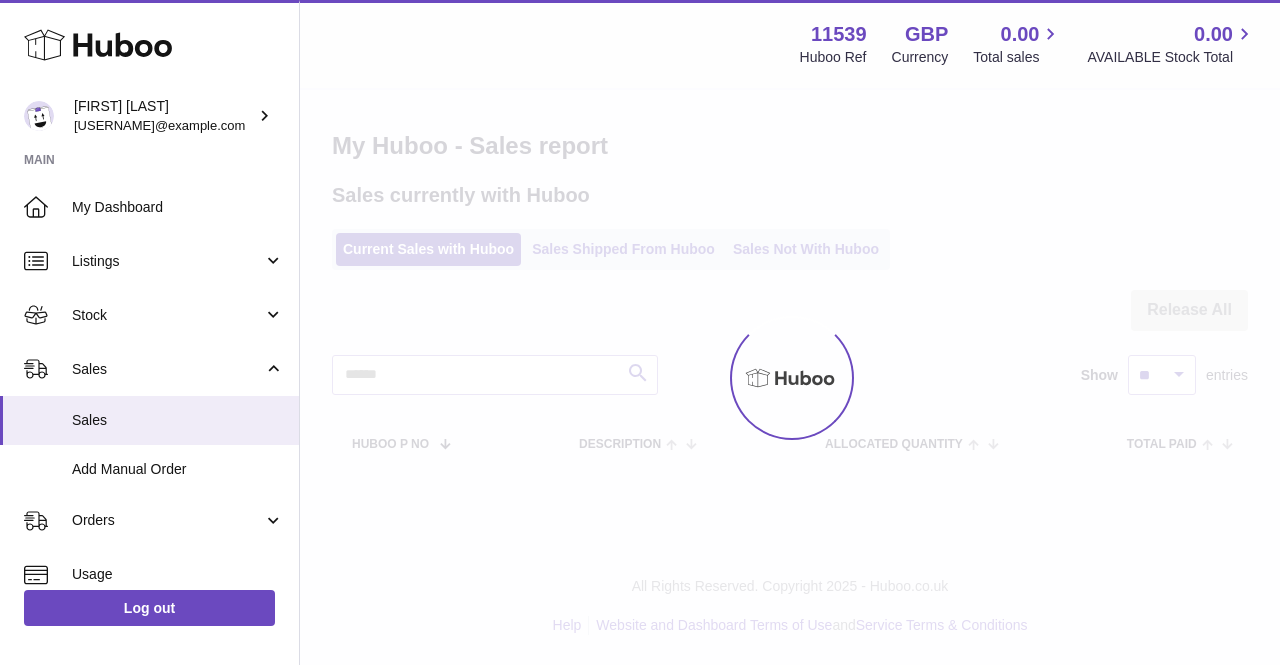 scroll, scrollTop: 0, scrollLeft: 0, axis: both 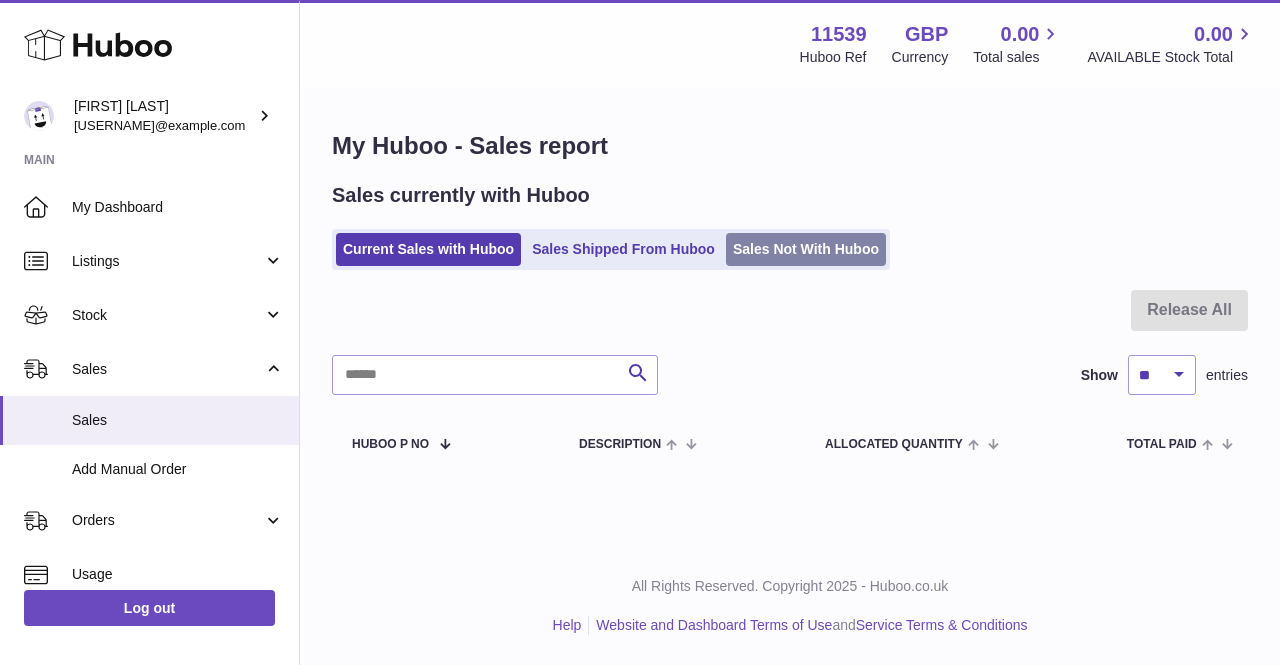 click on "Sales Not With Huboo" at bounding box center (806, 249) 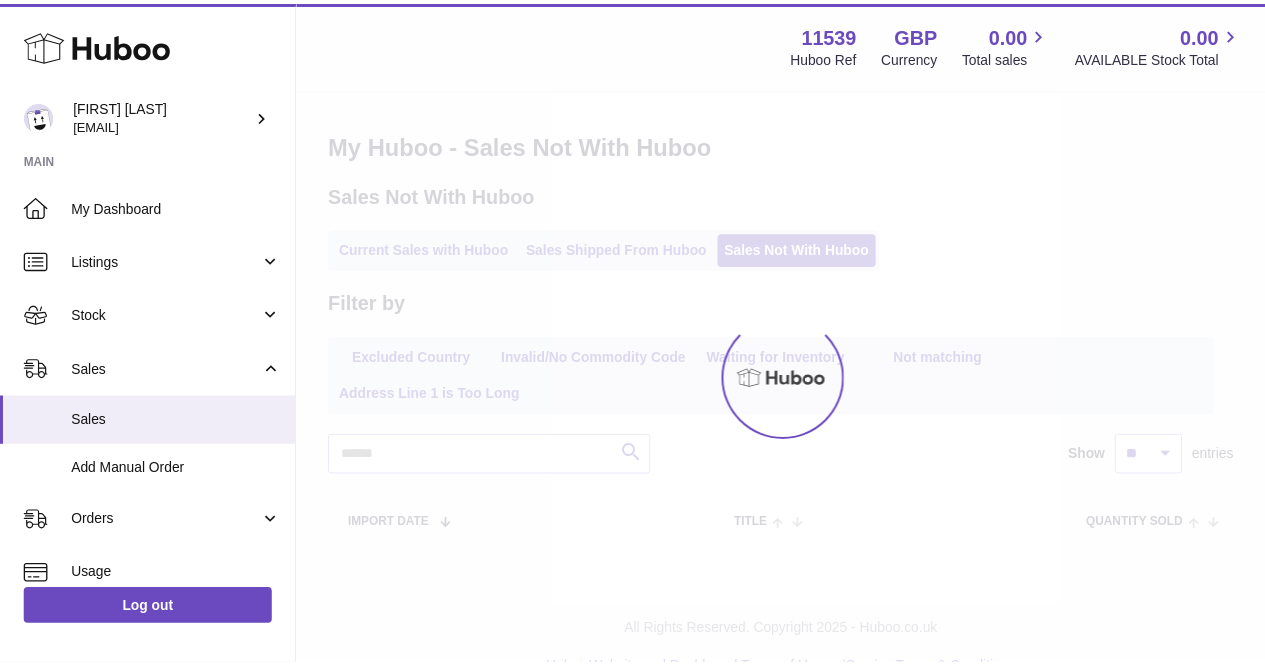 scroll, scrollTop: 0, scrollLeft: 0, axis: both 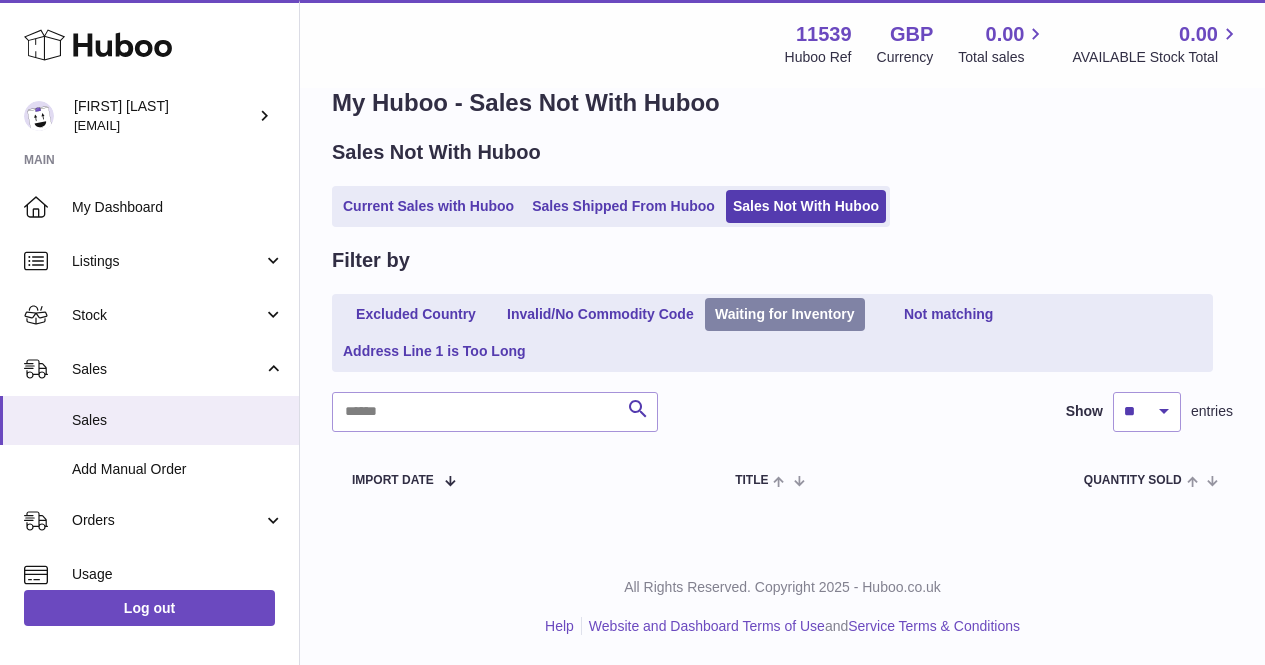 click on "Waiting for Inventory" at bounding box center (785, 314) 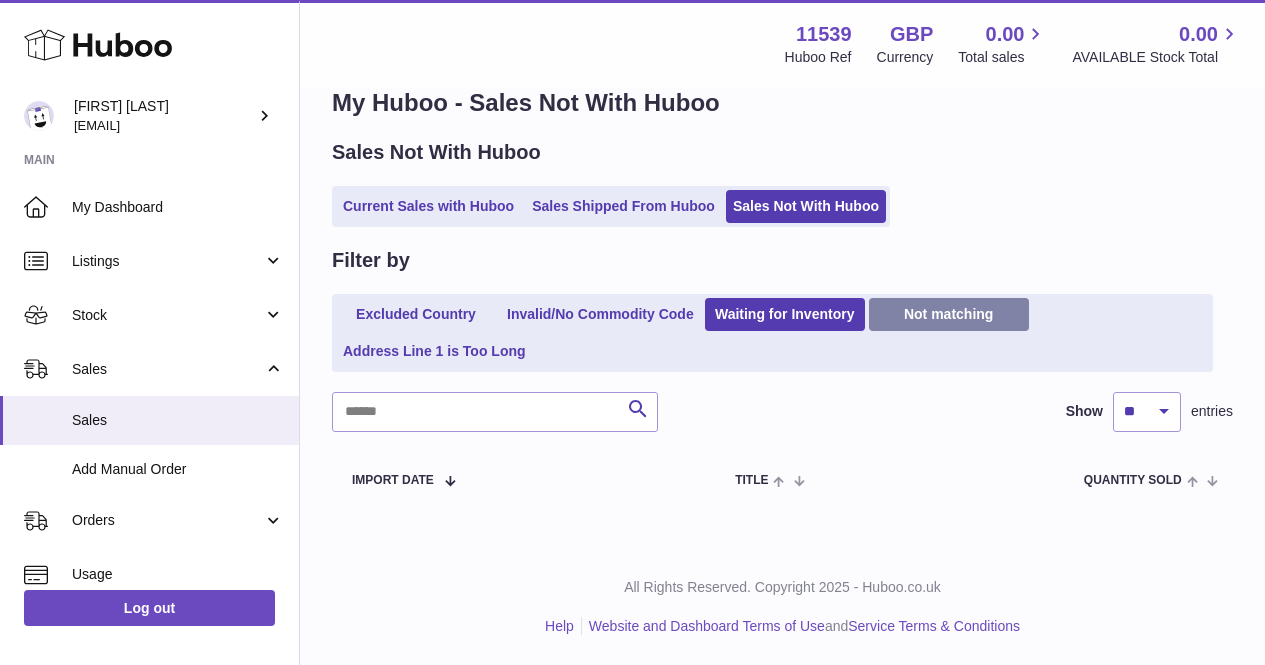 click on "Excluded Country Invalid/No Commodity Code Waiting for Inventory Not matching Address Line 1 is Too Long" at bounding box center (772, 333) 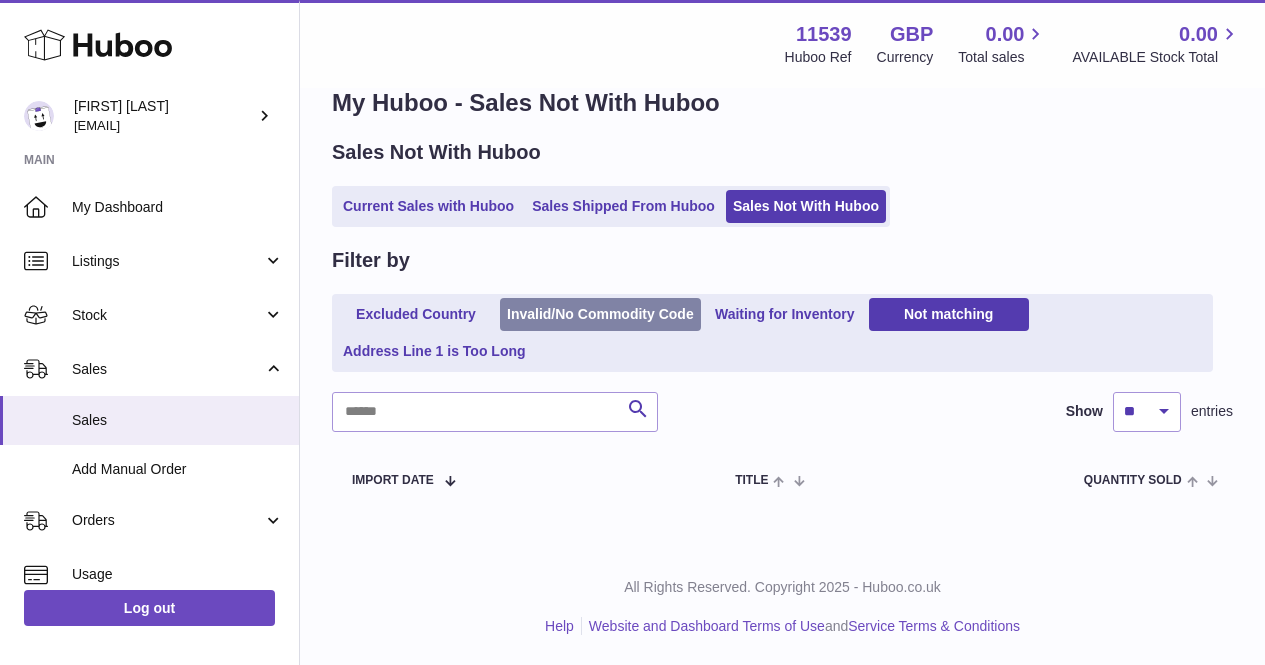 click on "Invalid/No Commodity Code" at bounding box center (600, 314) 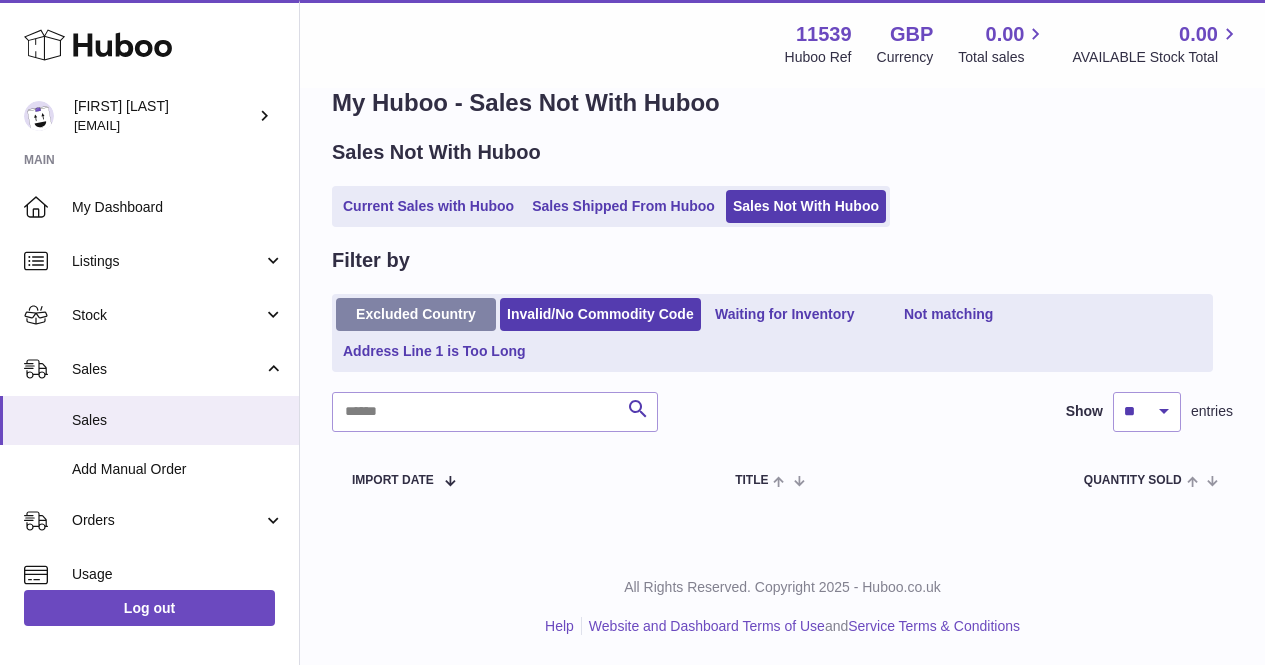 click on "Excluded Country" at bounding box center (416, 314) 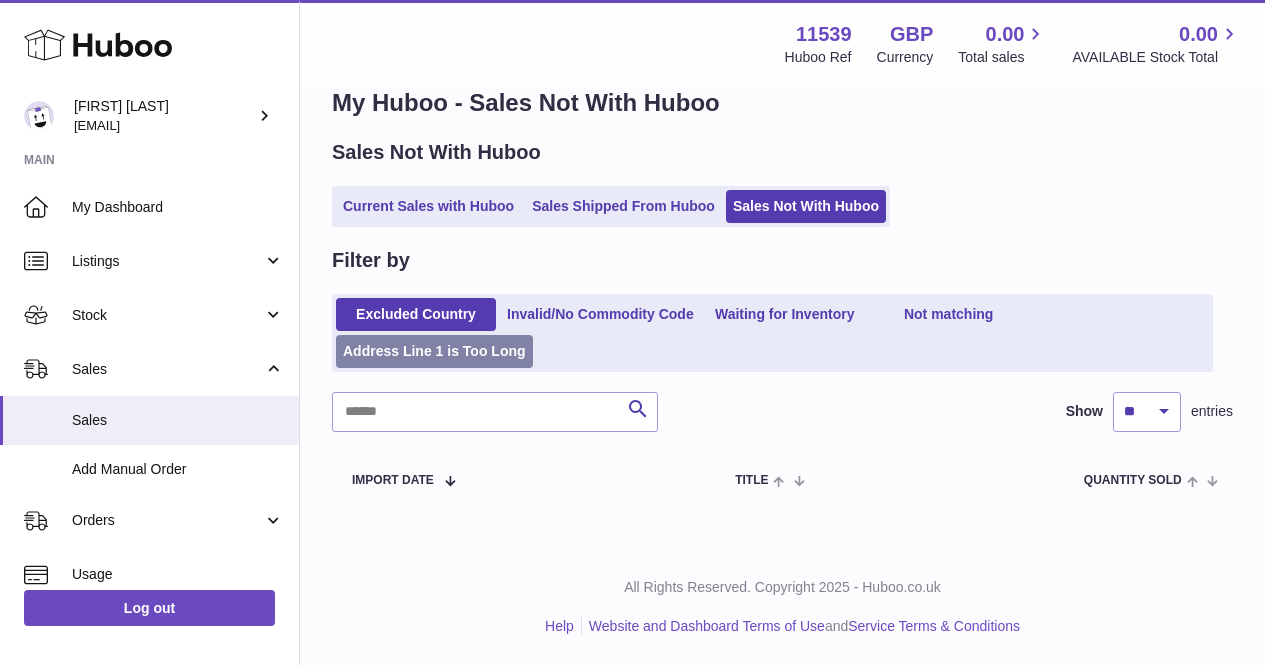 click on "Address Line 1 is Too Long" at bounding box center (434, 351) 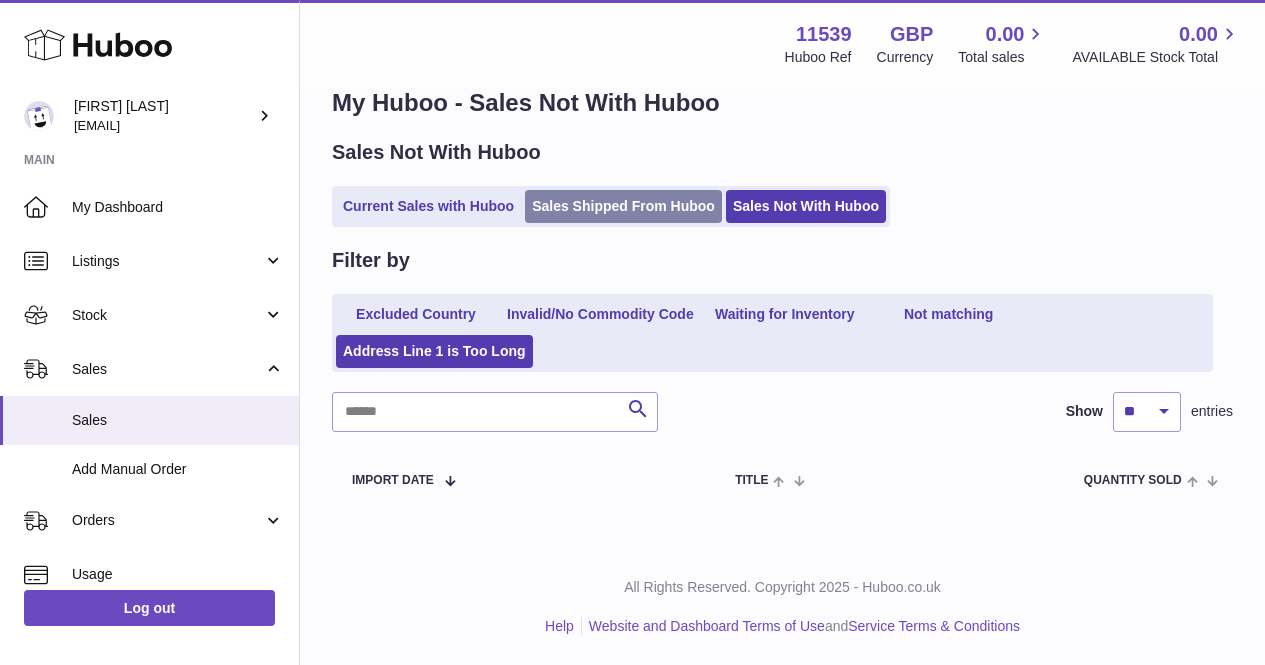 click on "Sales Shipped From Huboo" at bounding box center (623, 206) 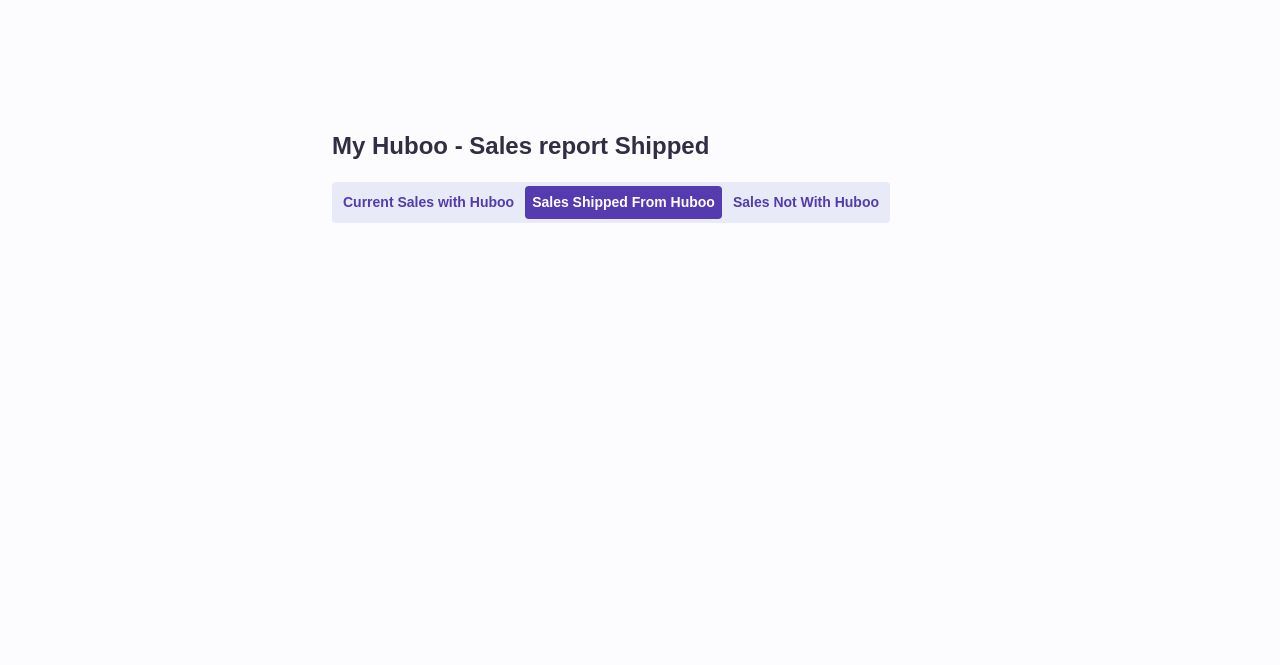 scroll, scrollTop: 0, scrollLeft: 0, axis: both 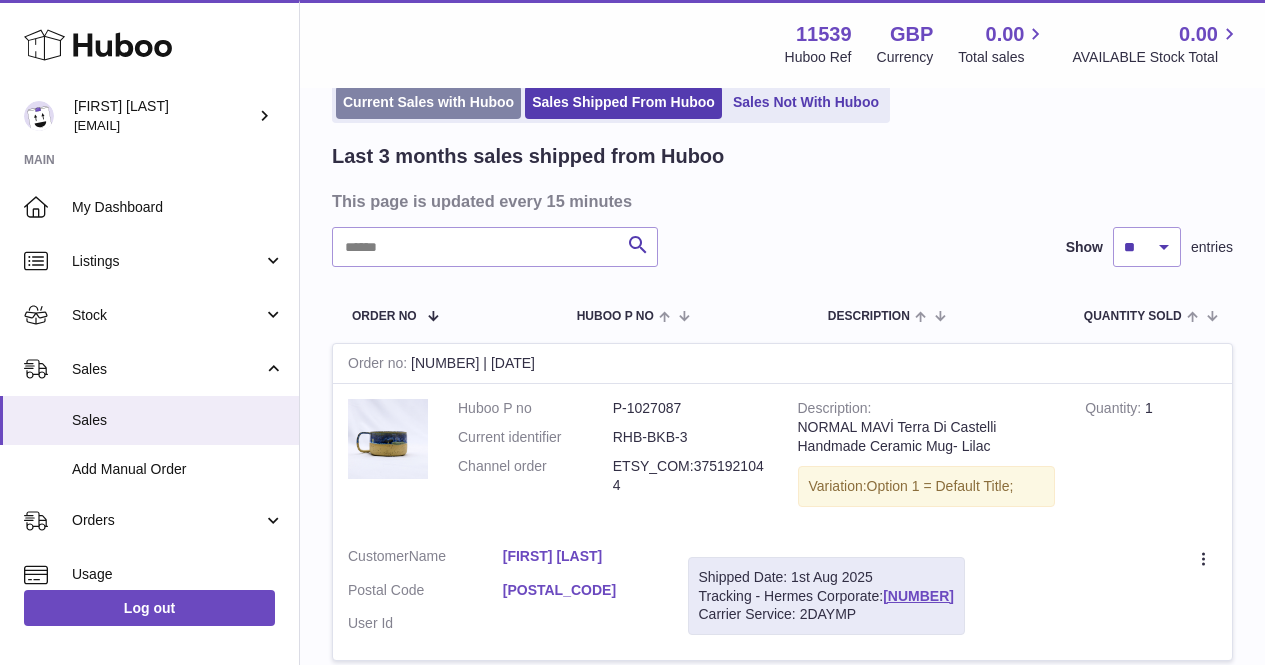 click on "Current Sales with Huboo" at bounding box center (428, 102) 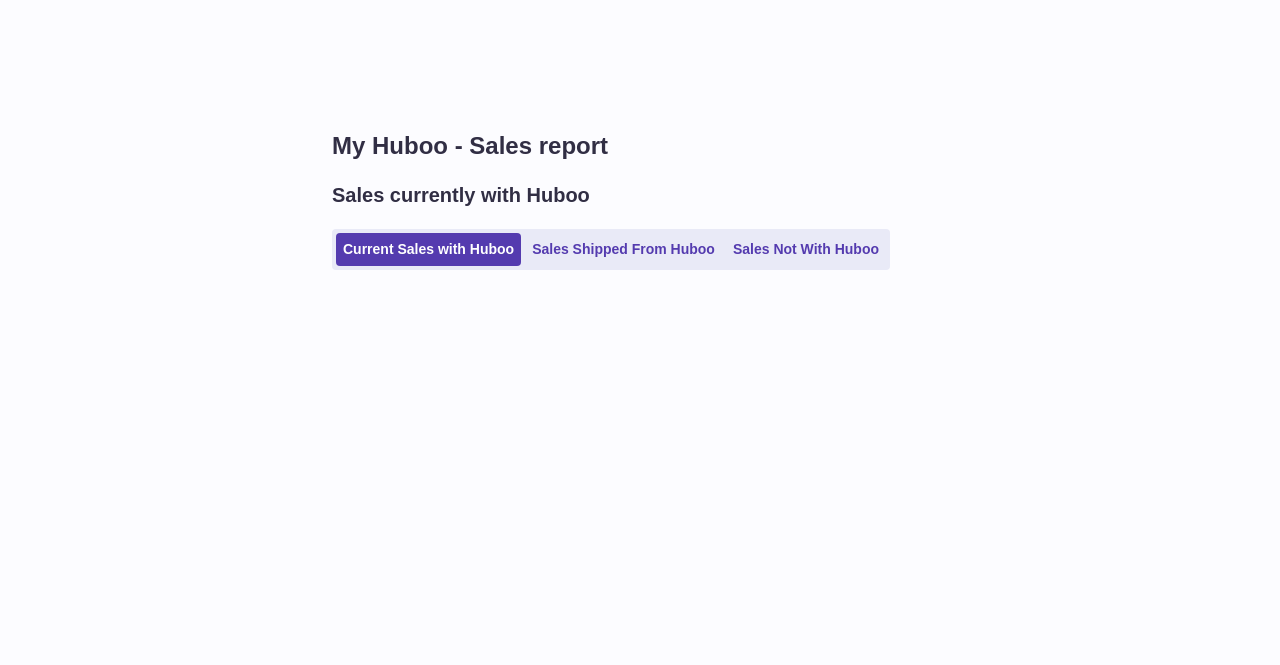 scroll, scrollTop: 0, scrollLeft: 0, axis: both 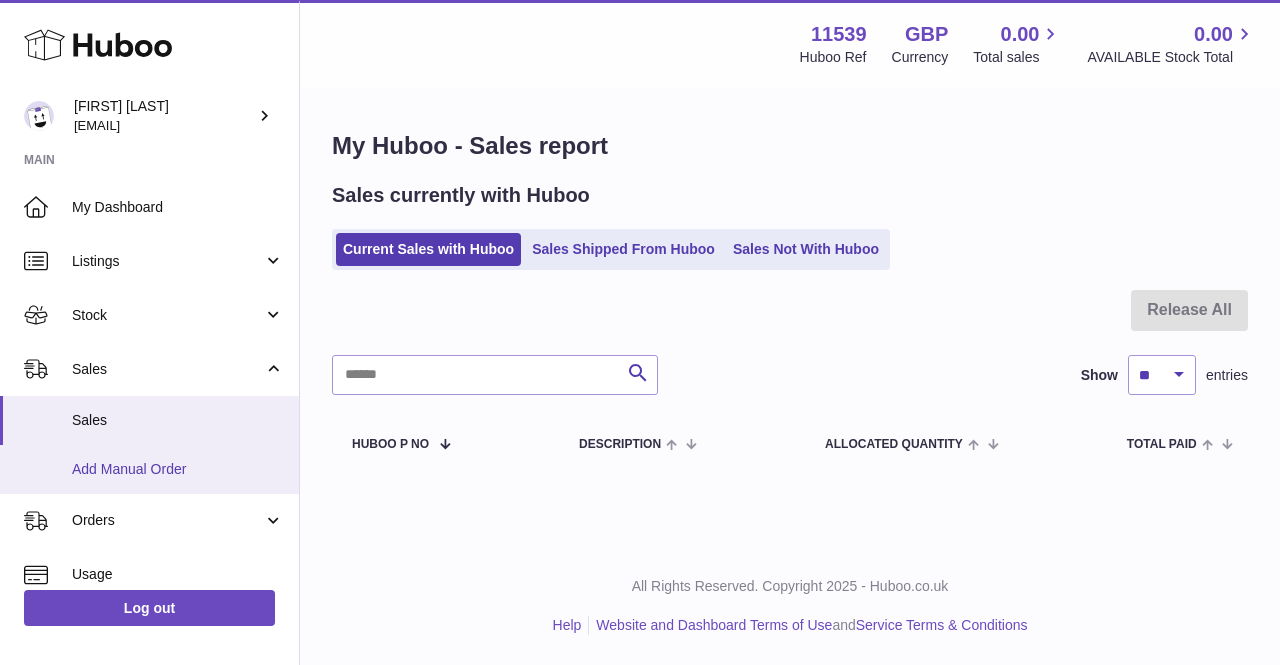 click on "Add Manual Order" at bounding box center (149, 469) 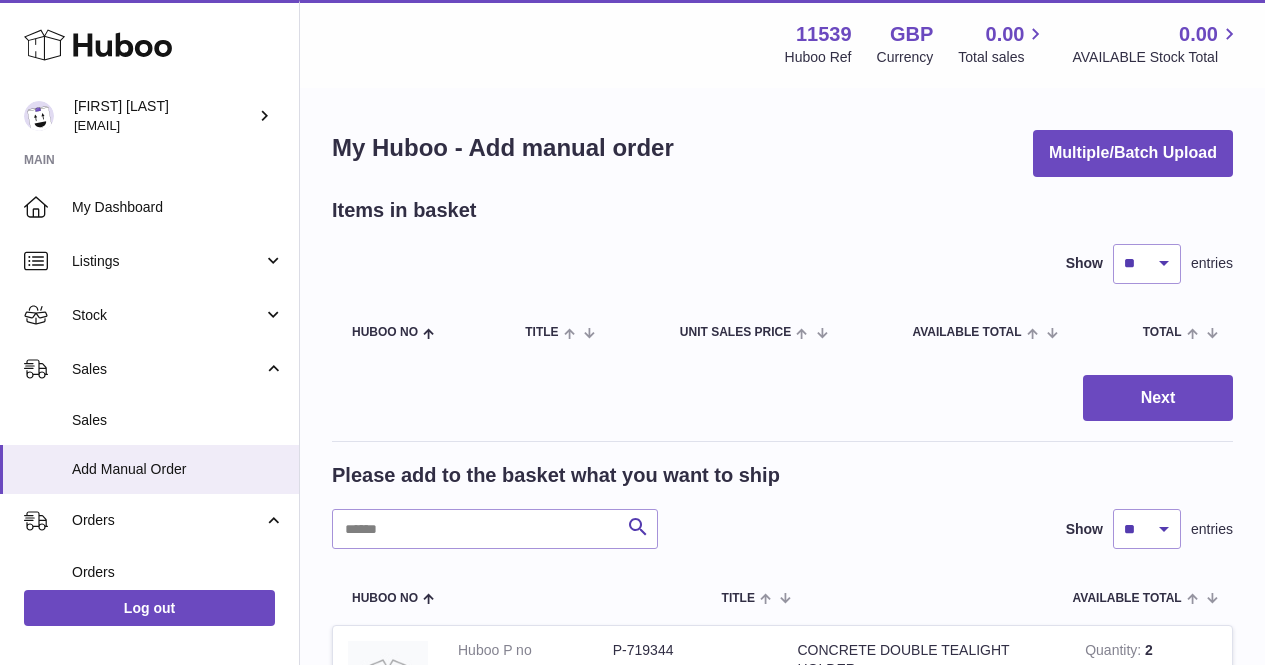 scroll, scrollTop: 0, scrollLeft: 0, axis: both 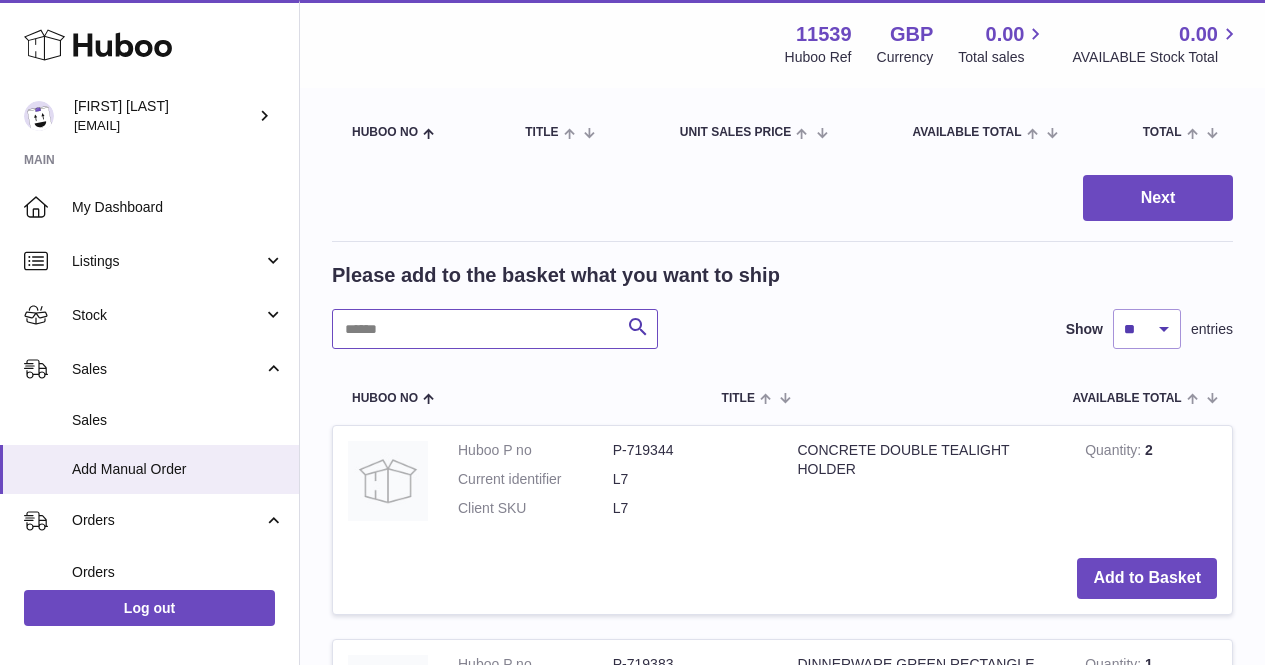 click at bounding box center (495, 329) 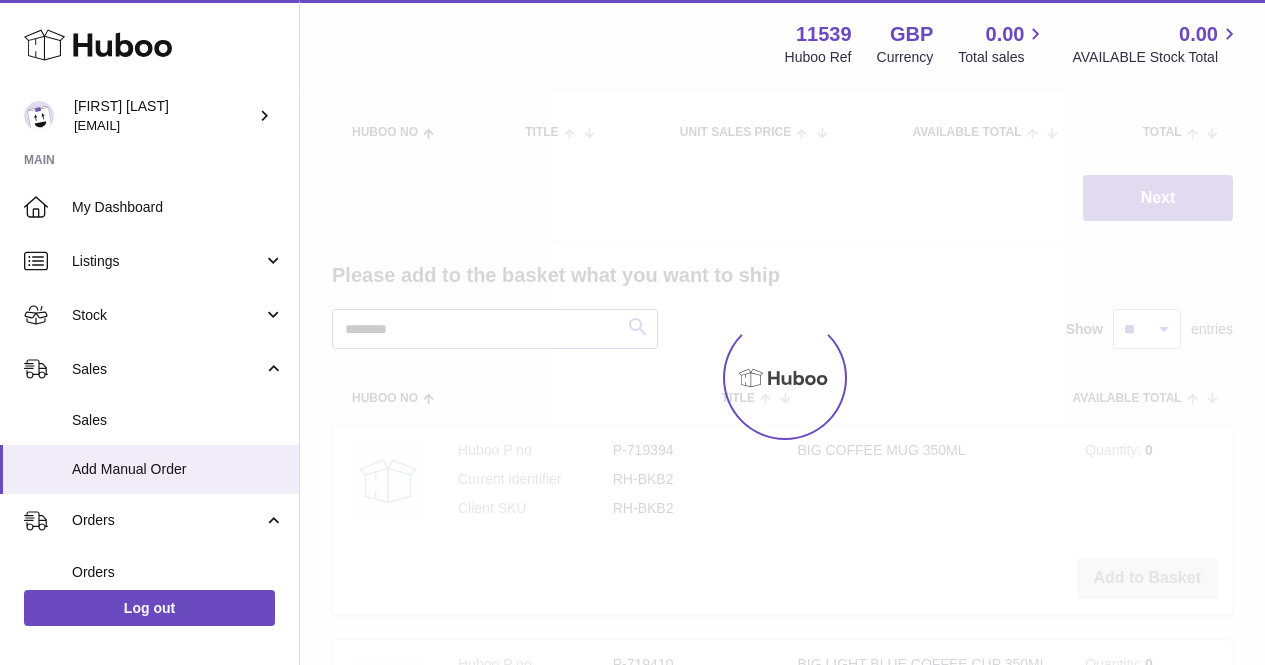 scroll, scrollTop: 165, scrollLeft: 0, axis: vertical 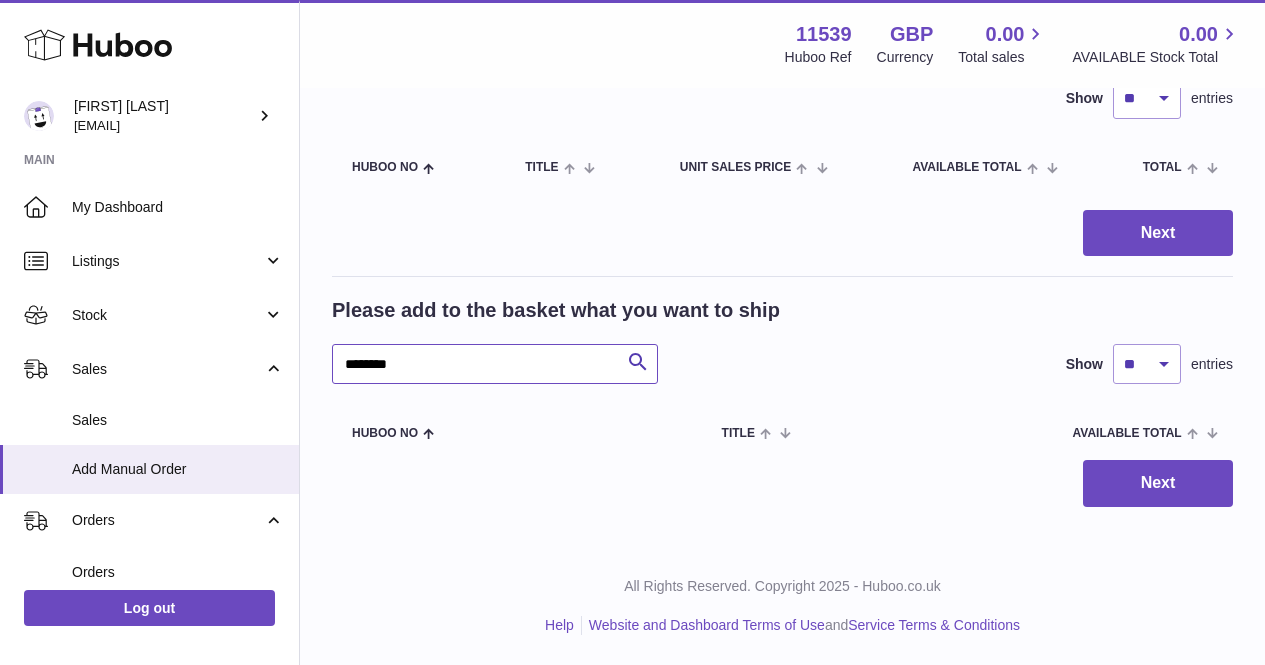 click on "********" at bounding box center (495, 364) 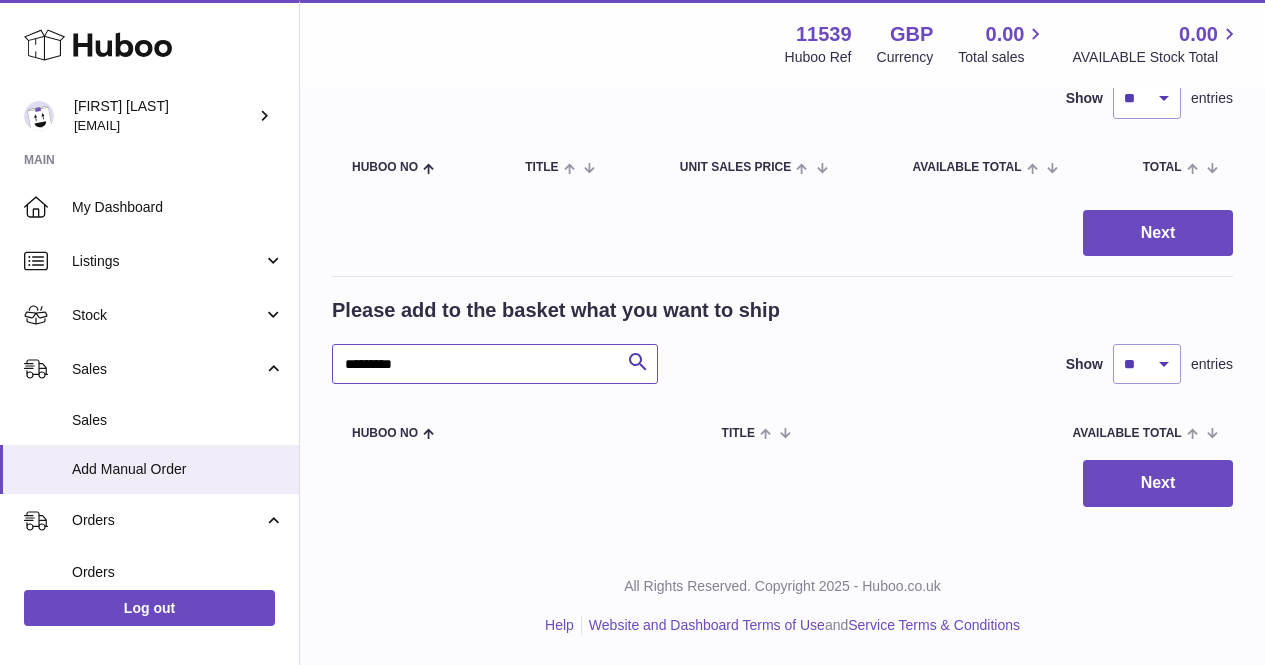 type on "*********" 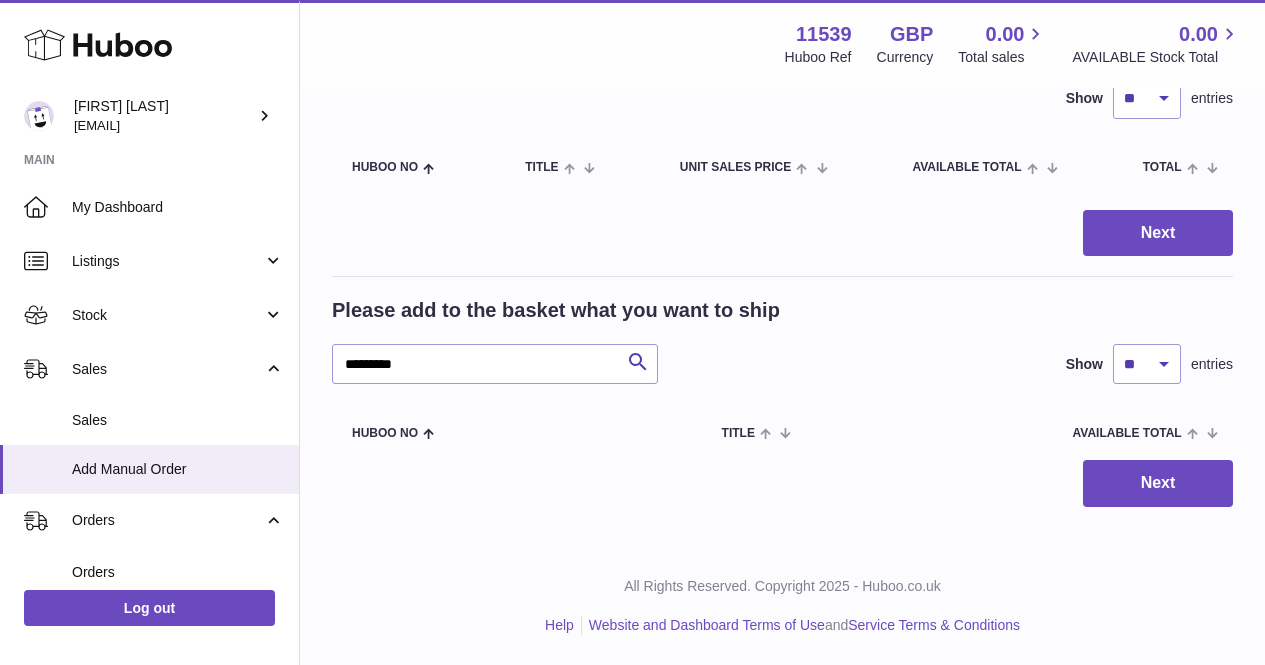 click on "Items in basket
Show
** ** ** ***
entries
Huboo no       Title       Unit Sales Price       AVAILABLE Total       Total
Action
Next
Please add to the basket what you want to ship   *********     Search
Show
** ** ** ***
entries
Huboo no       Title
AVAILABLE Total
Action
Next" at bounding box center [782, 269] 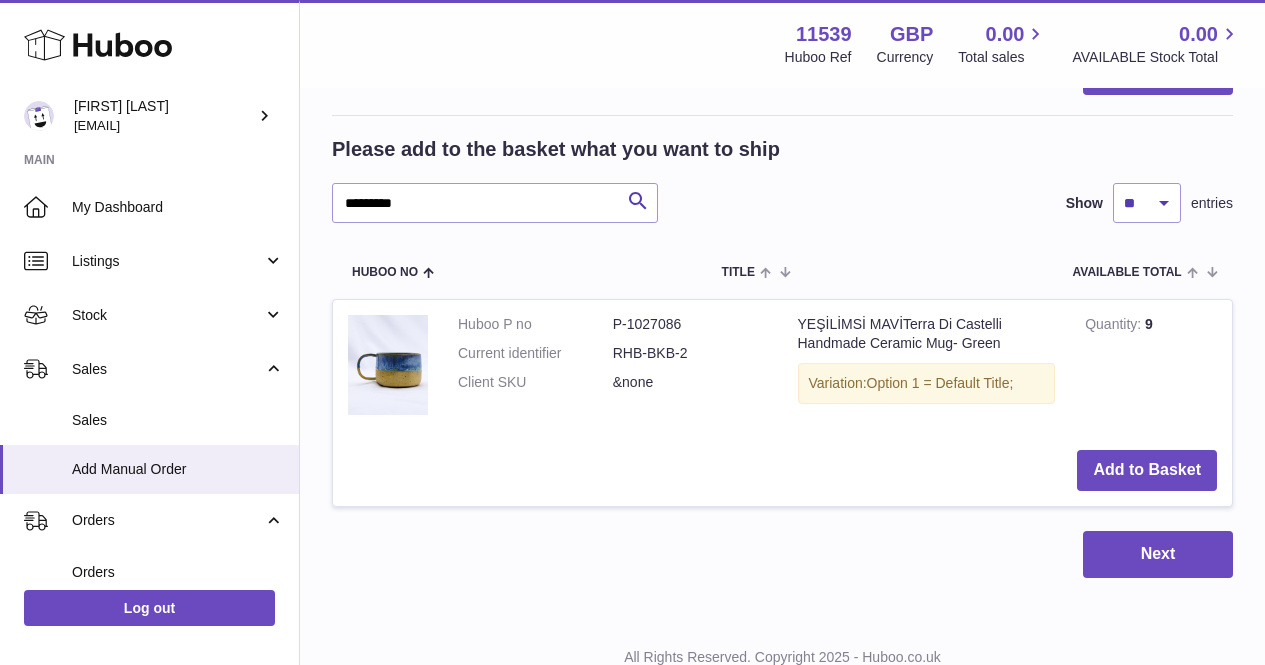 scroll, scrollTop: 365, scrollLeft: 0, axis: vertical 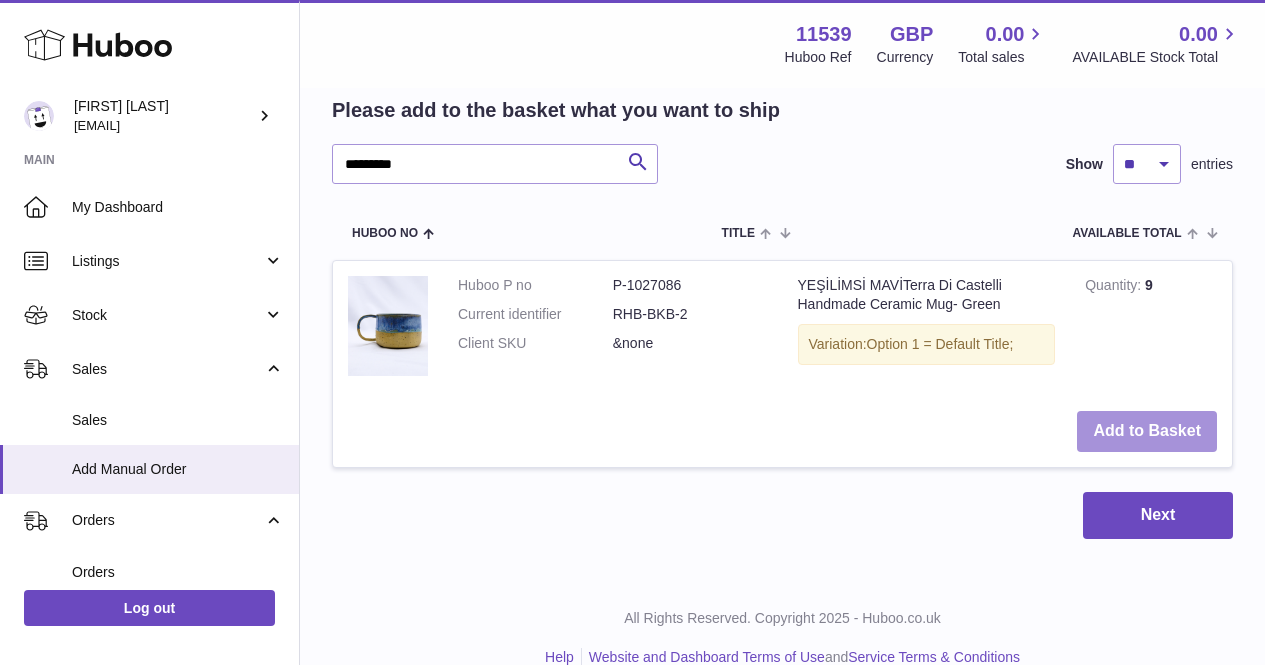 click on "Add to Basket" at bounding box center (1147, 431) 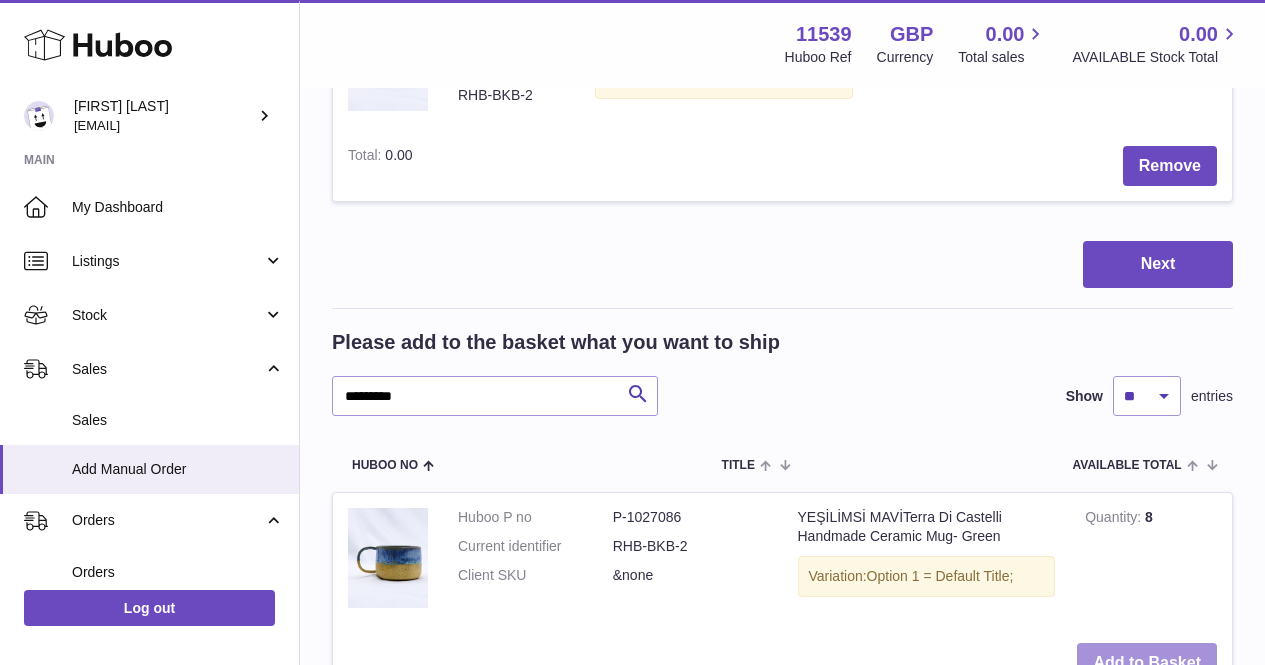 scroll, scrollTop: 597, scrollLeft: 0, axis: vertical 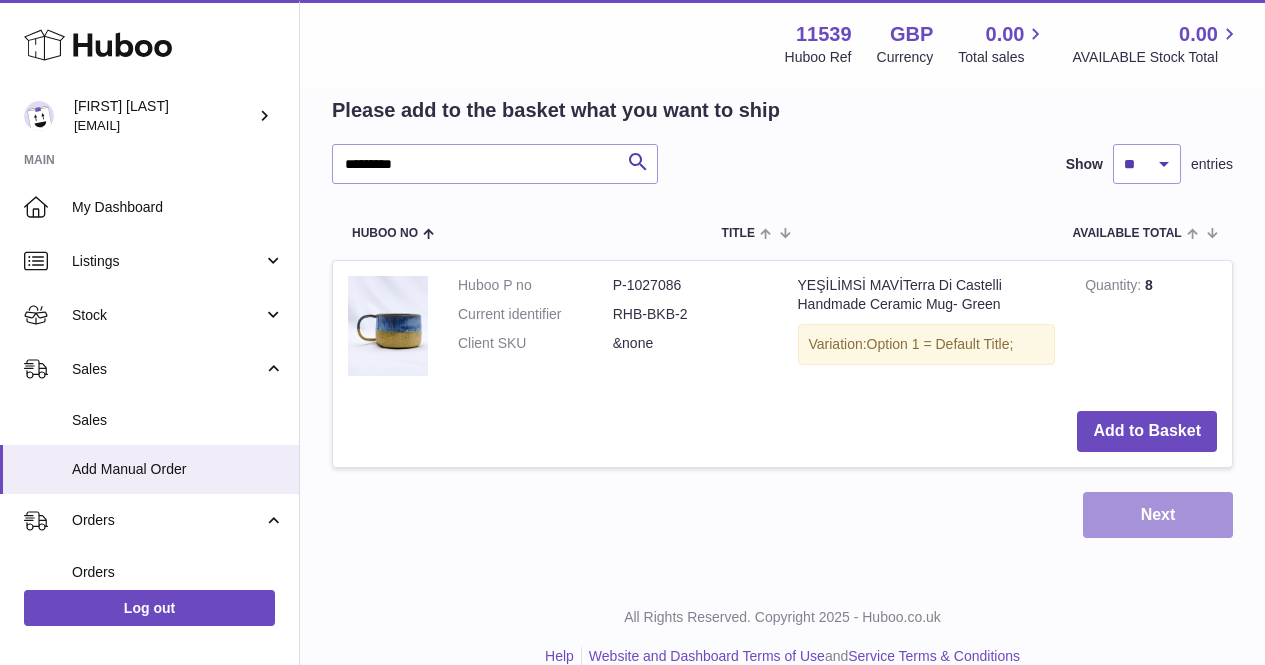 click on "Next" at bounding box center (1158, 515) 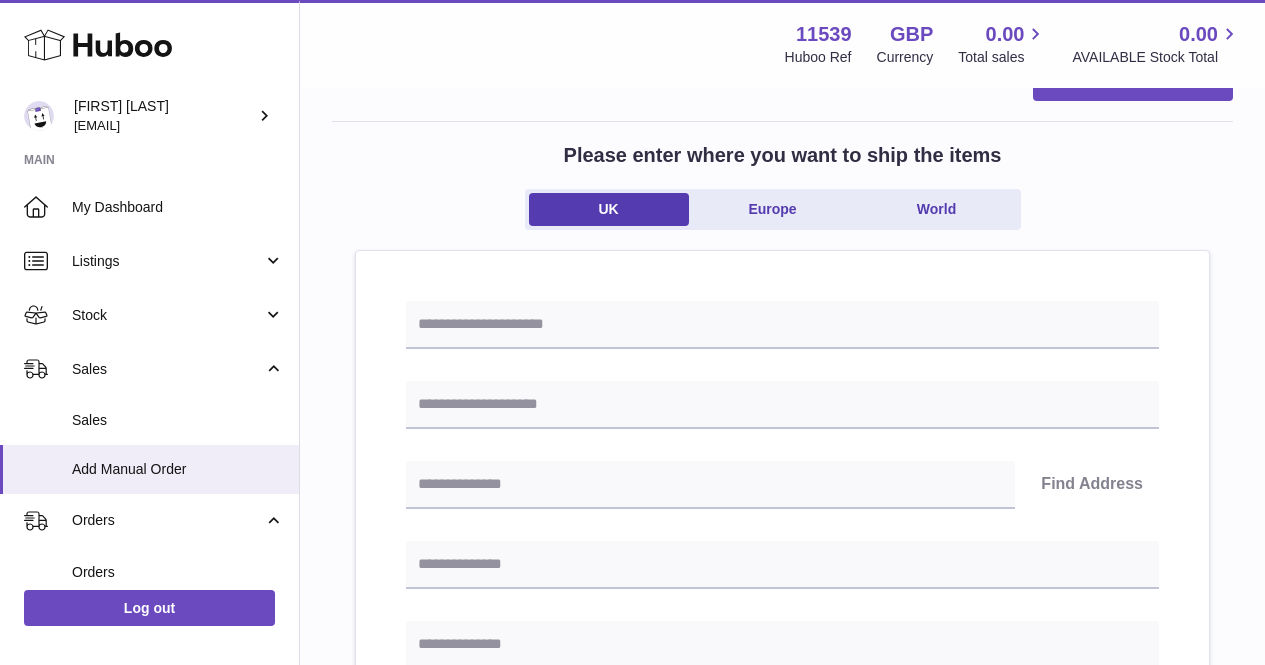 scroll, scrollTop: 100, scrollLeft: 0, axis: vertical 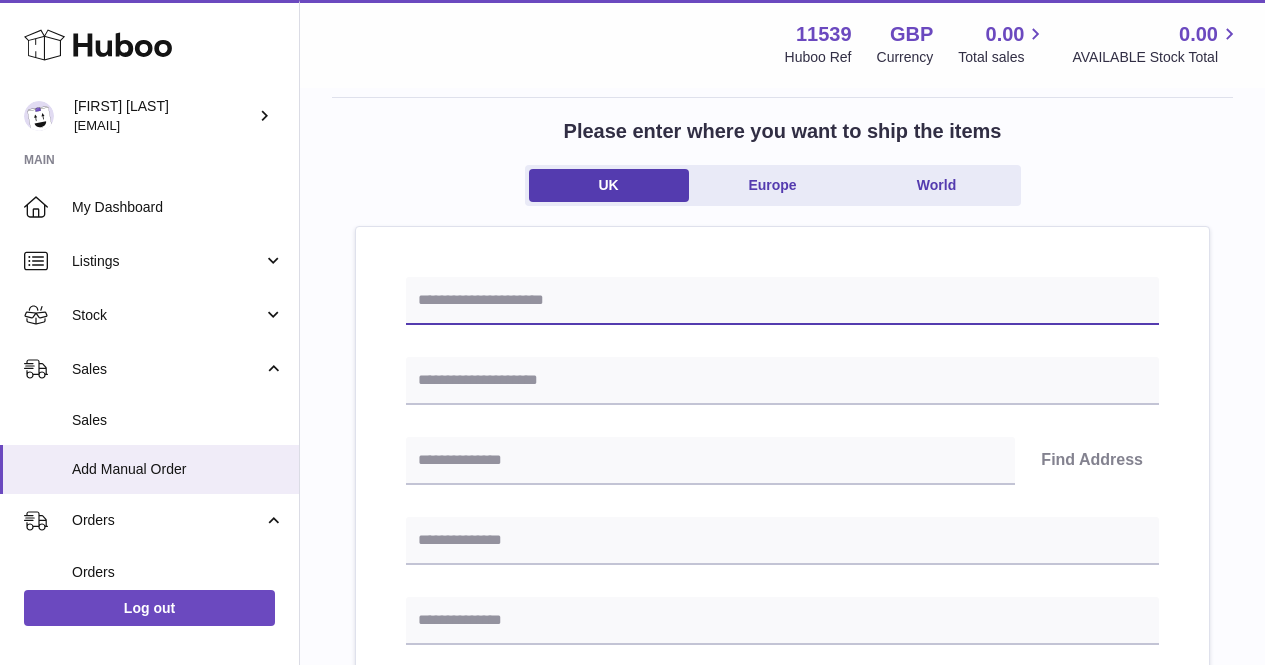 click at bounding box center (782, 301) 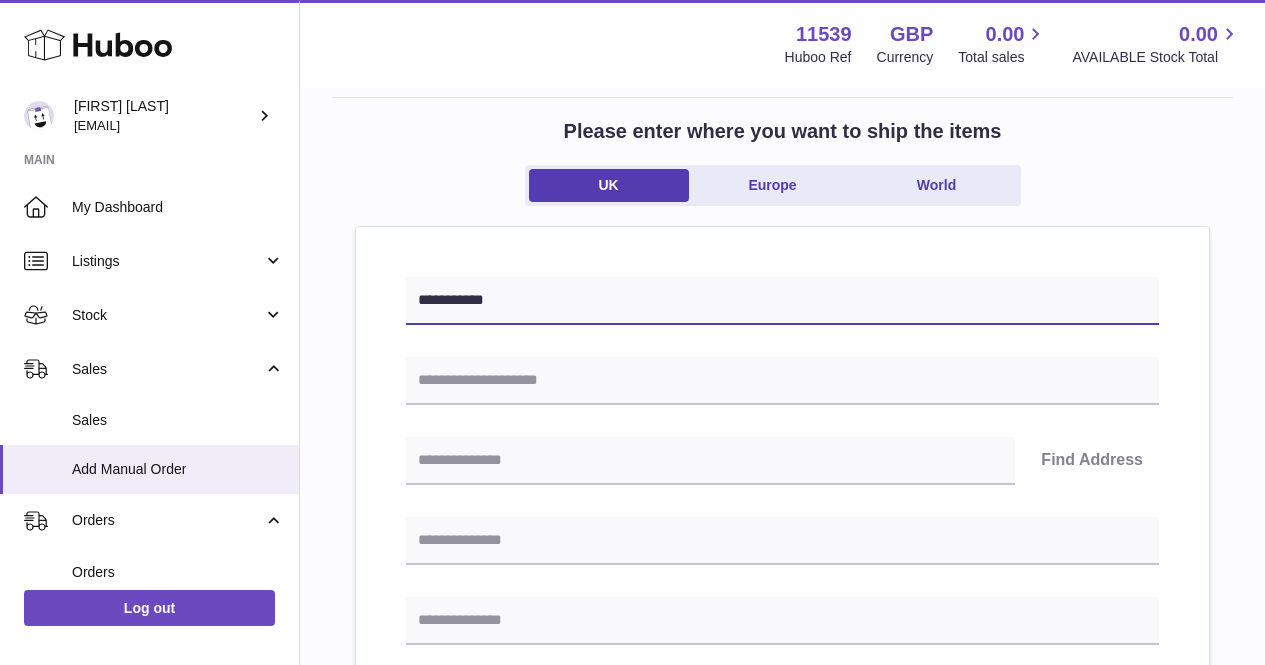 type on "**********" 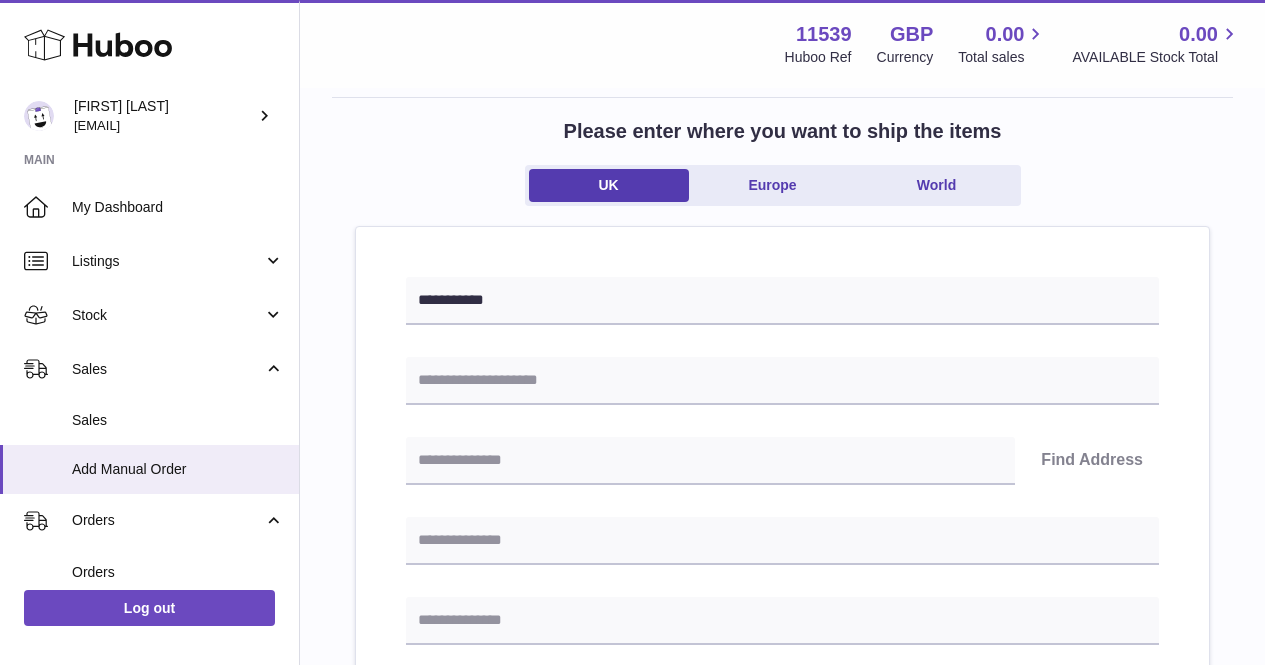 click on "Please enter where you want to ship the items
UK
Europe
World" at bounding box center [782, 172] 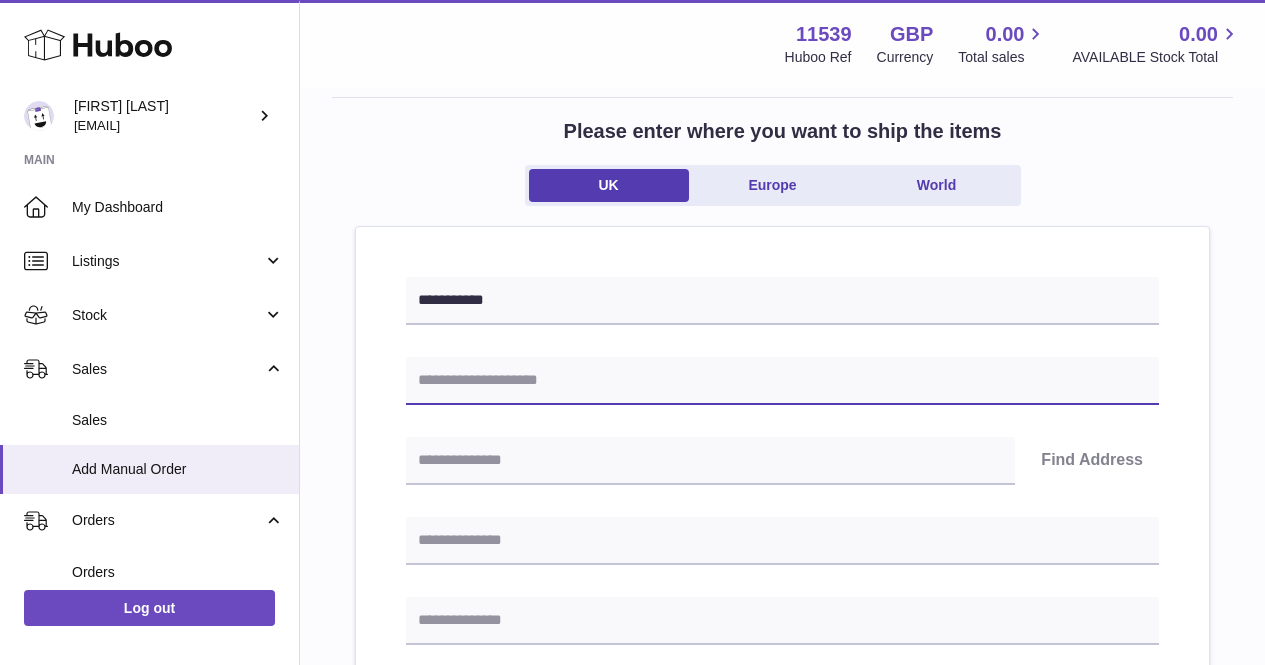 click at bounding box center [782, 381] 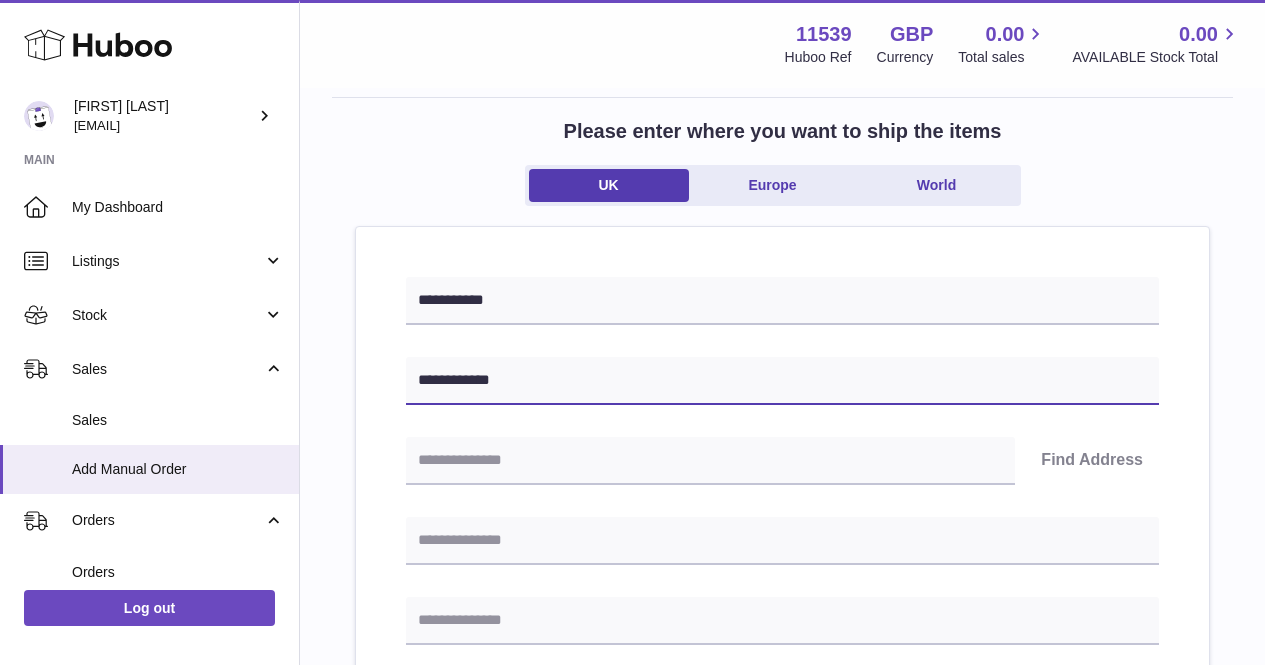 type on "**********" 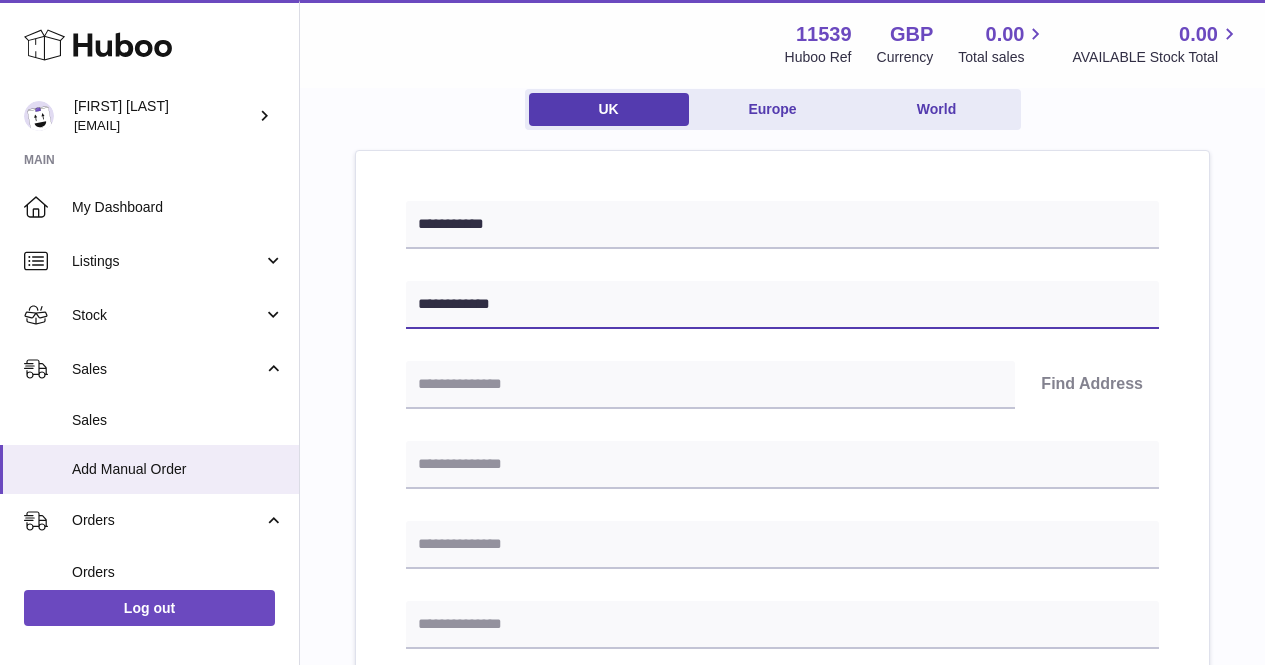 scroll, scrollTop: 200, scrollLeft: 0, axis: vertical 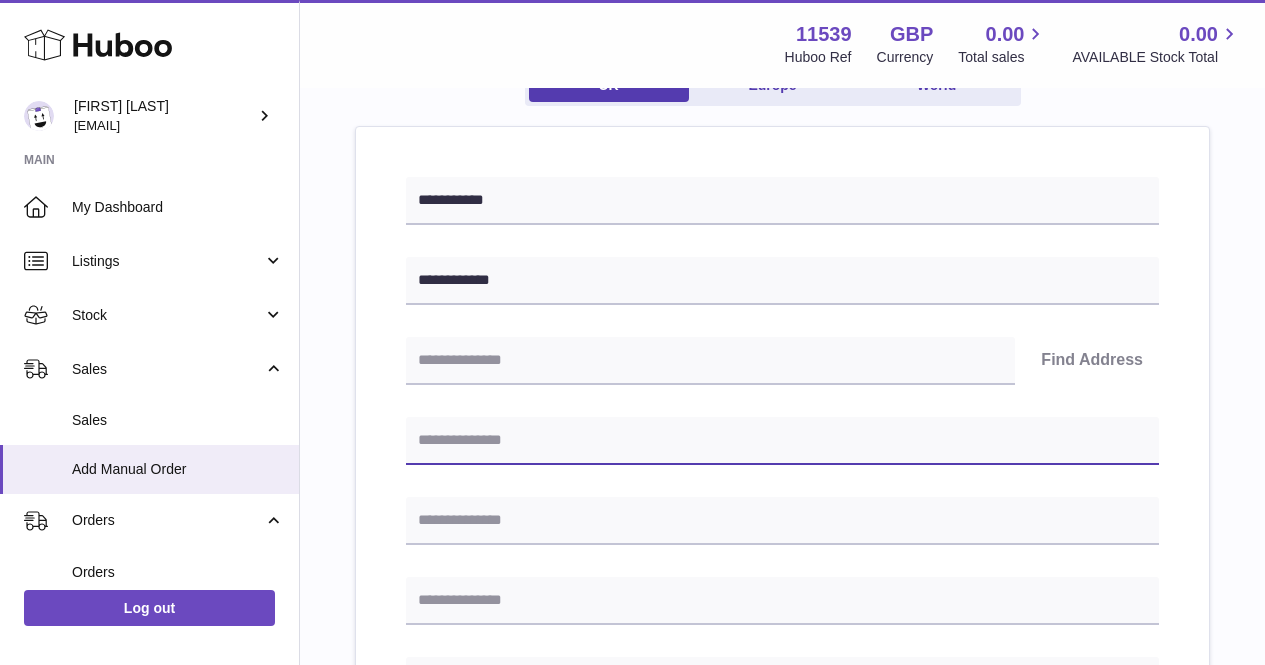 click at bounding box center [782, 441] 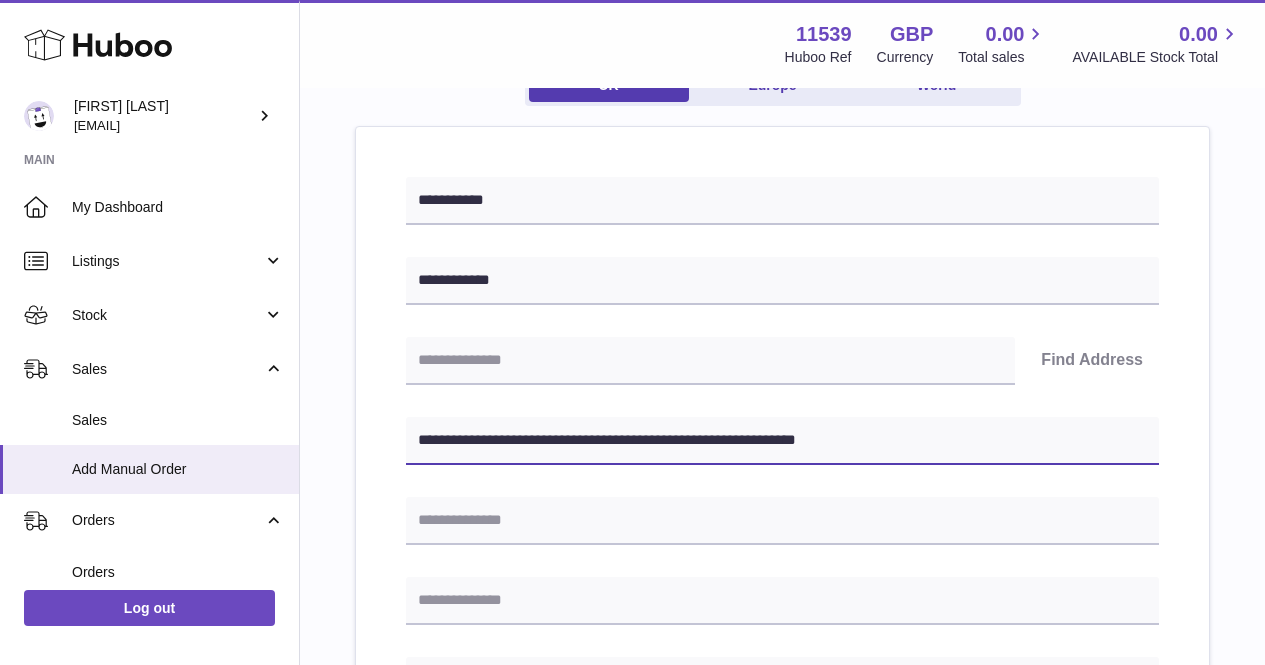 click on "**********" at bounding box center [782, 441] 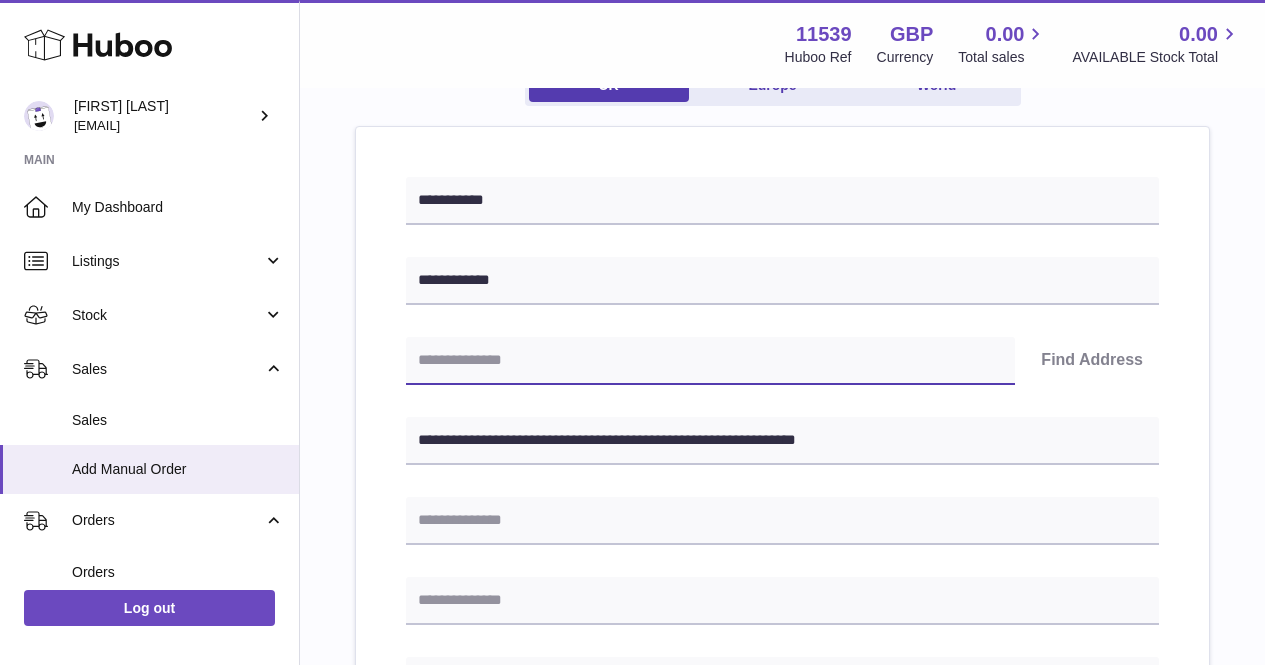 click at bounding box center [710, 361] 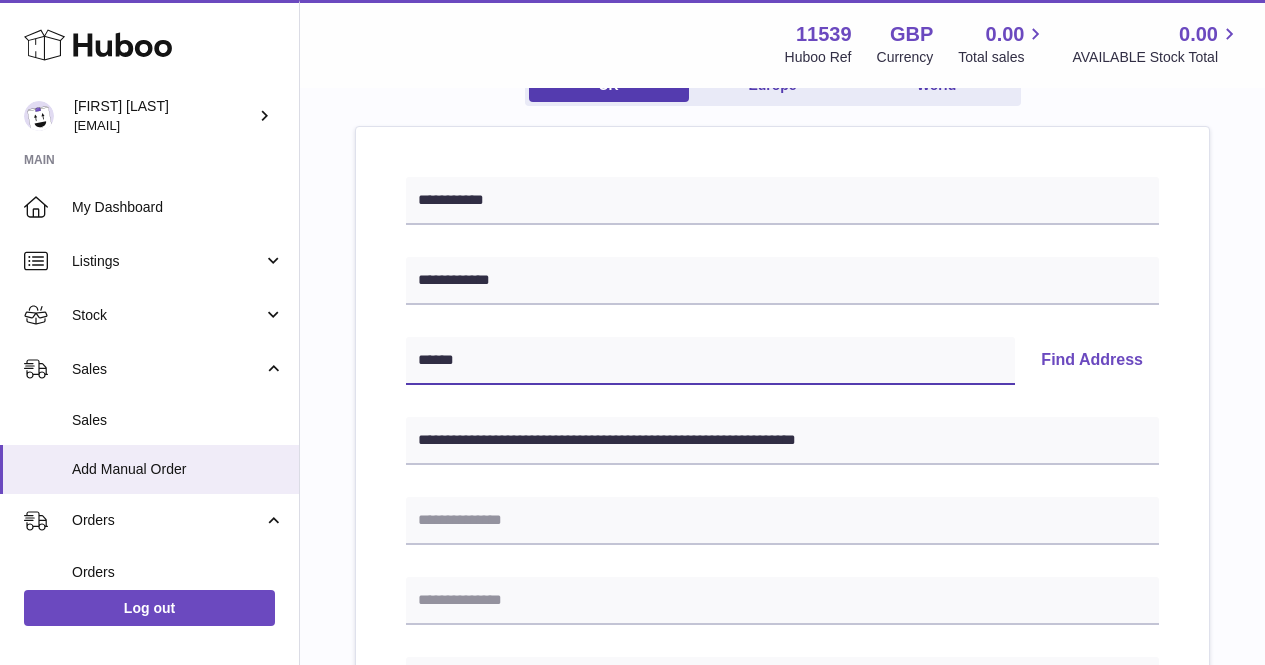 type on "******" 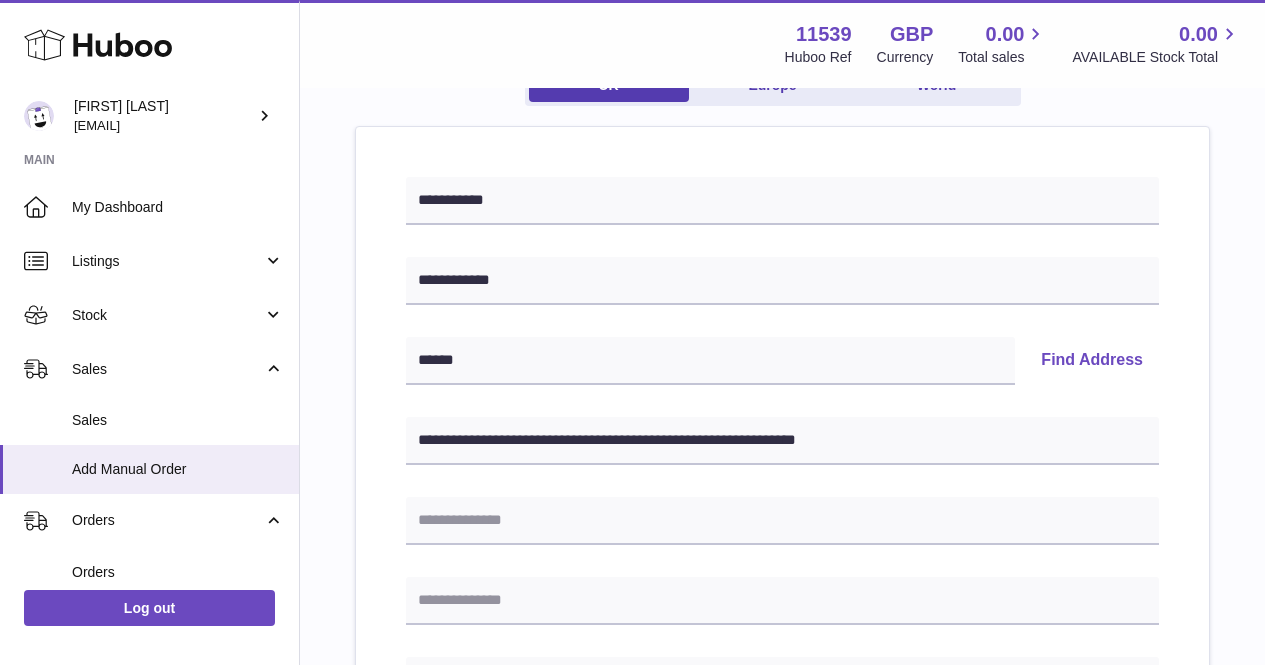 click on "Find Address" at bounding box center [1092, 361] 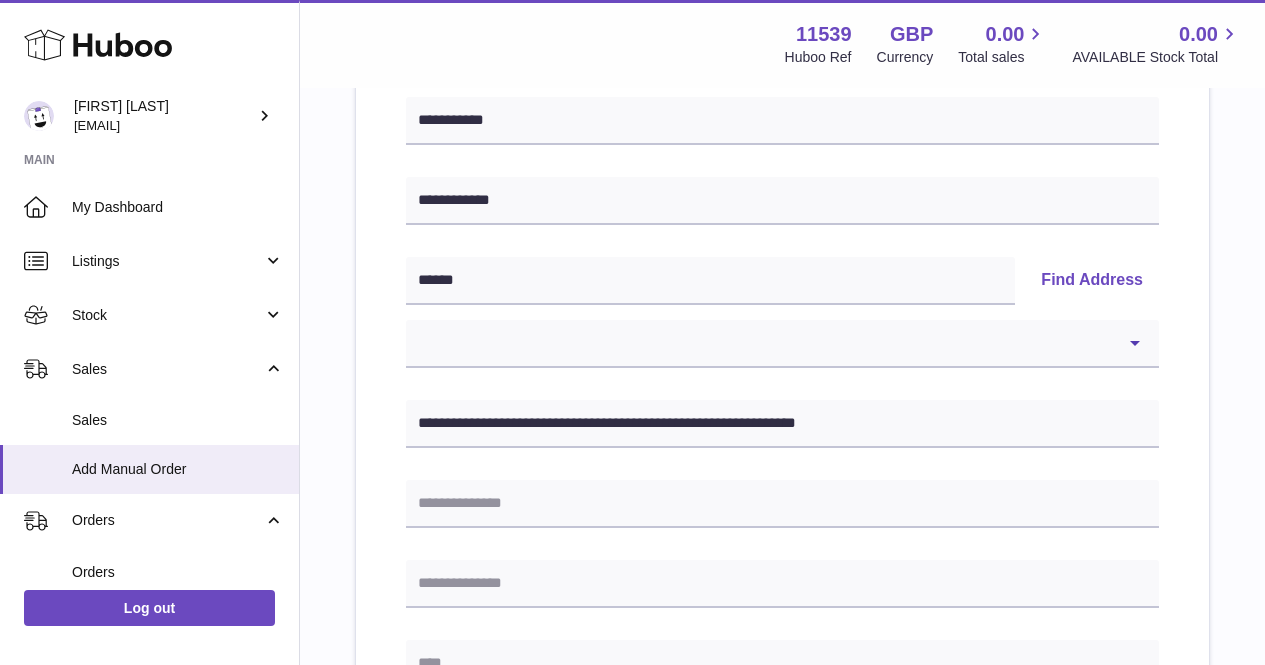 scroll, scrollTop: 300, scrollLeft: 0, axis: vertical 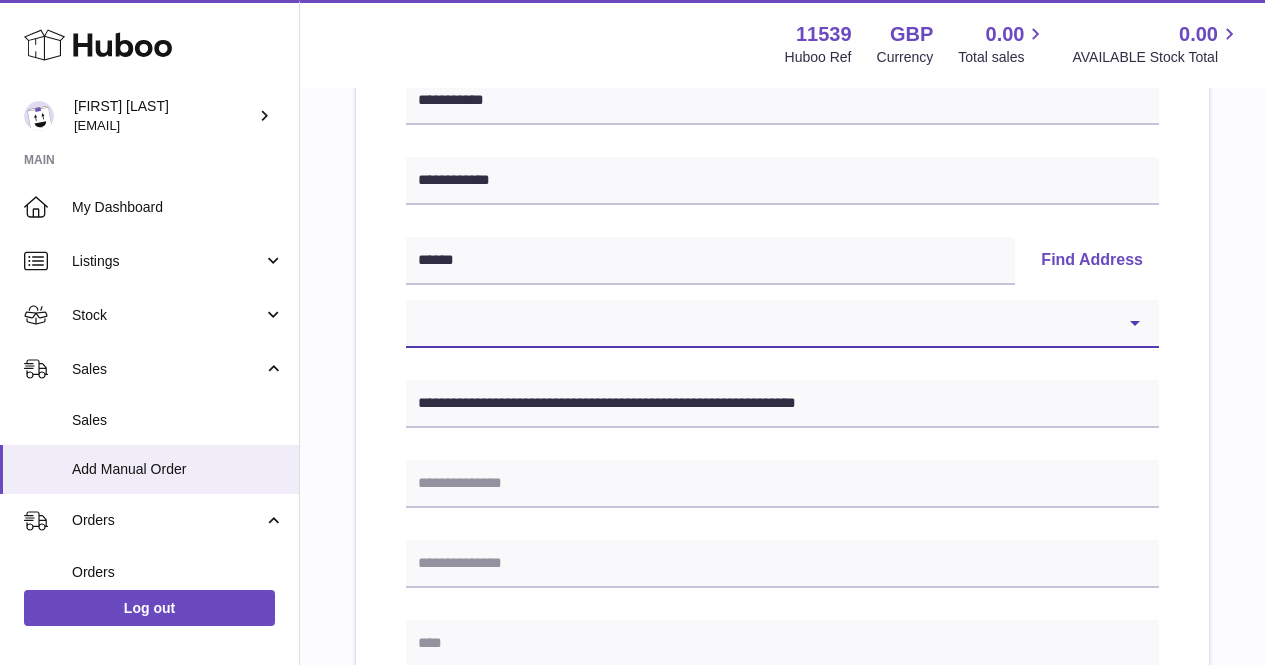 click on "**********" at bounding box center [782, 324] 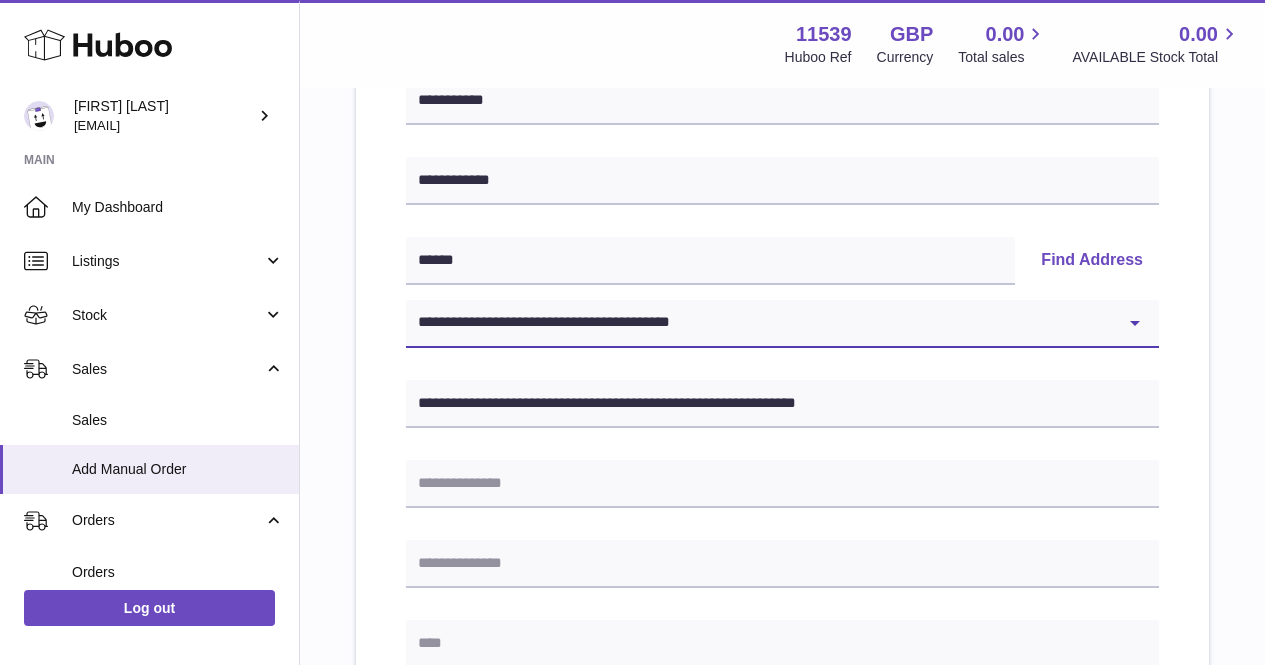 click on "**********" at bounding box center [782, 324] 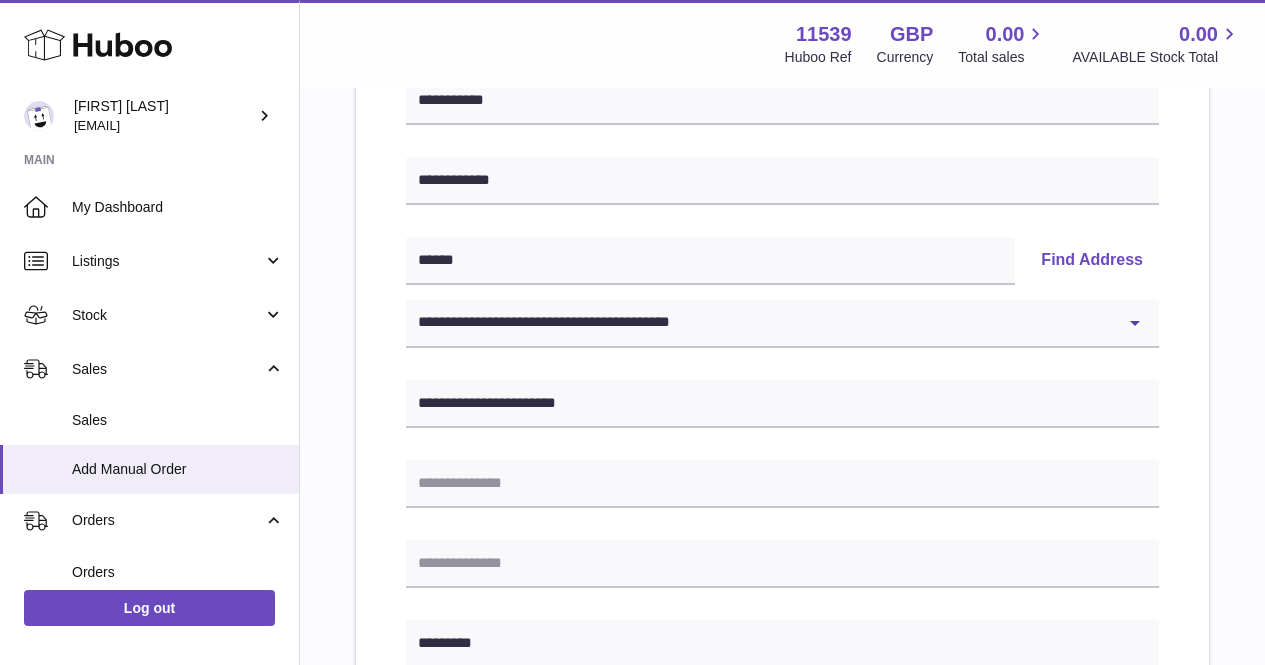click on "**********" at bounding box center (782, 654) 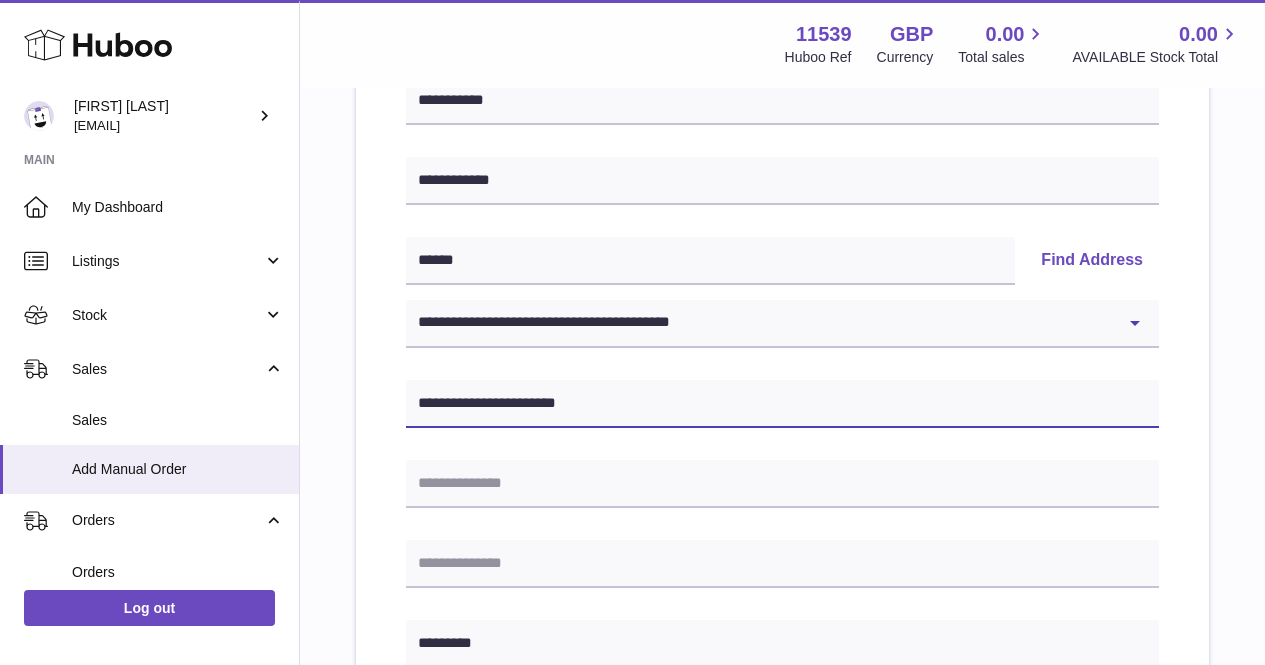 drag, startPoint x: 629, startPoint y: 404, endPoint x: 415, endPoint y: 393, distance: 214.28252 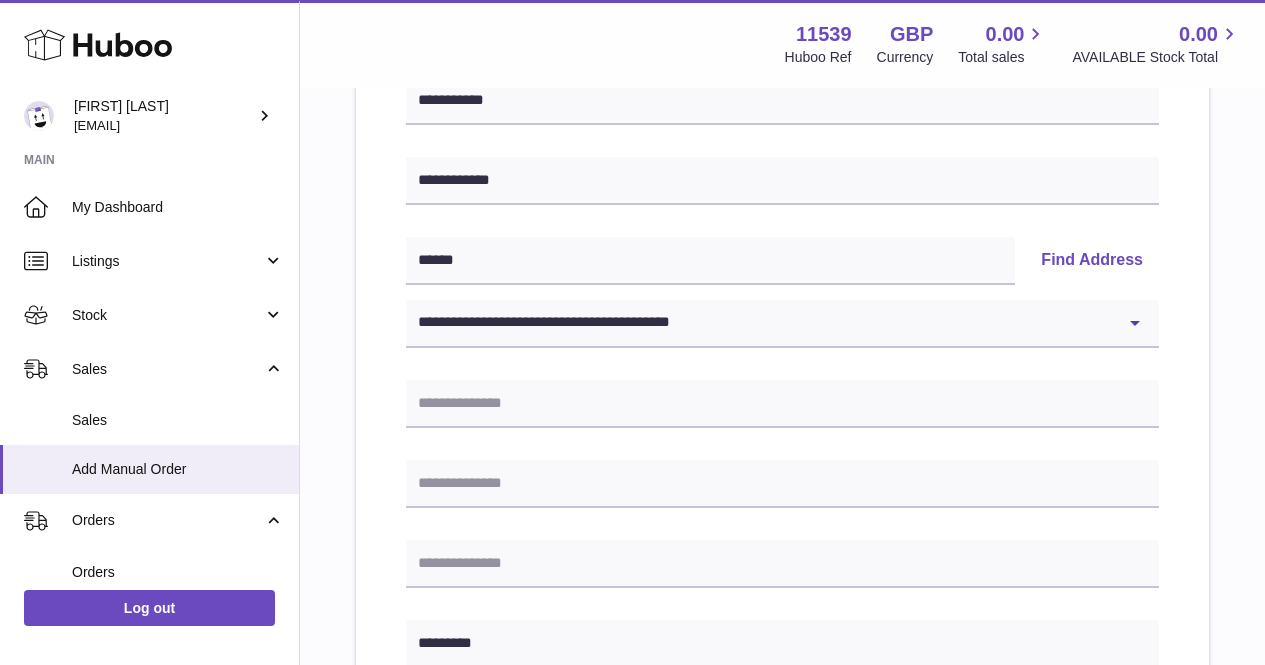 click on "**********" at bounding box center (782, 689) 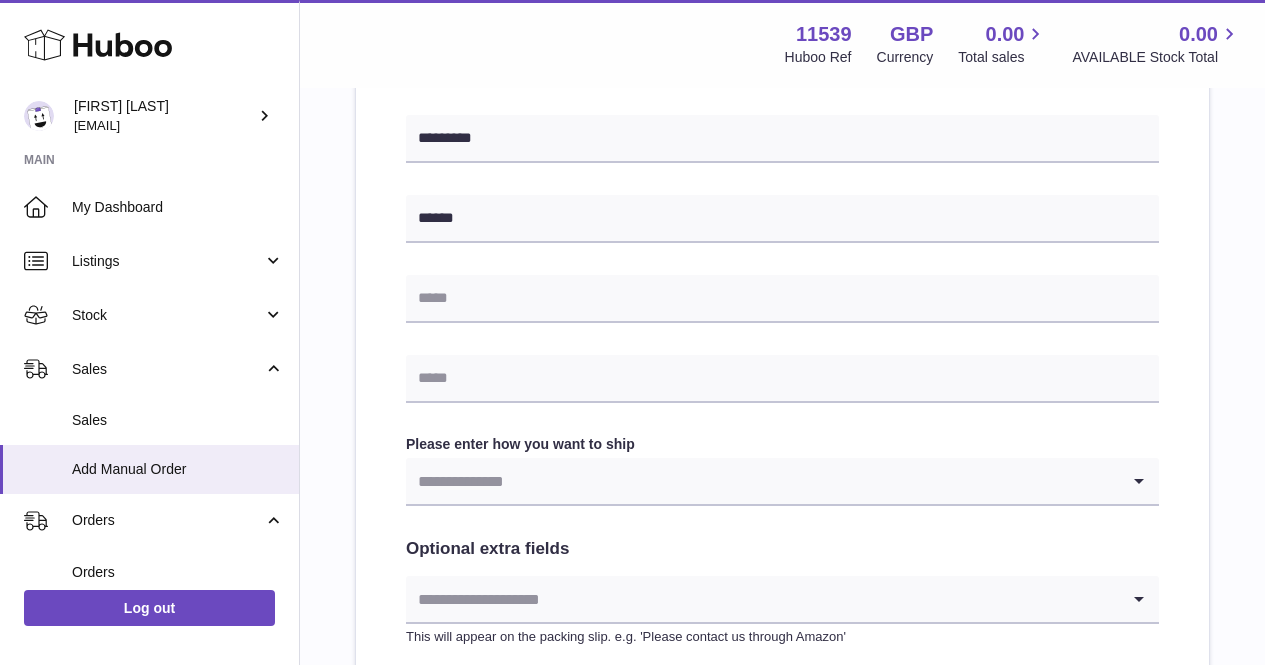scroll, scrollTop: 900, scrollLeft: 0, axis: vertical 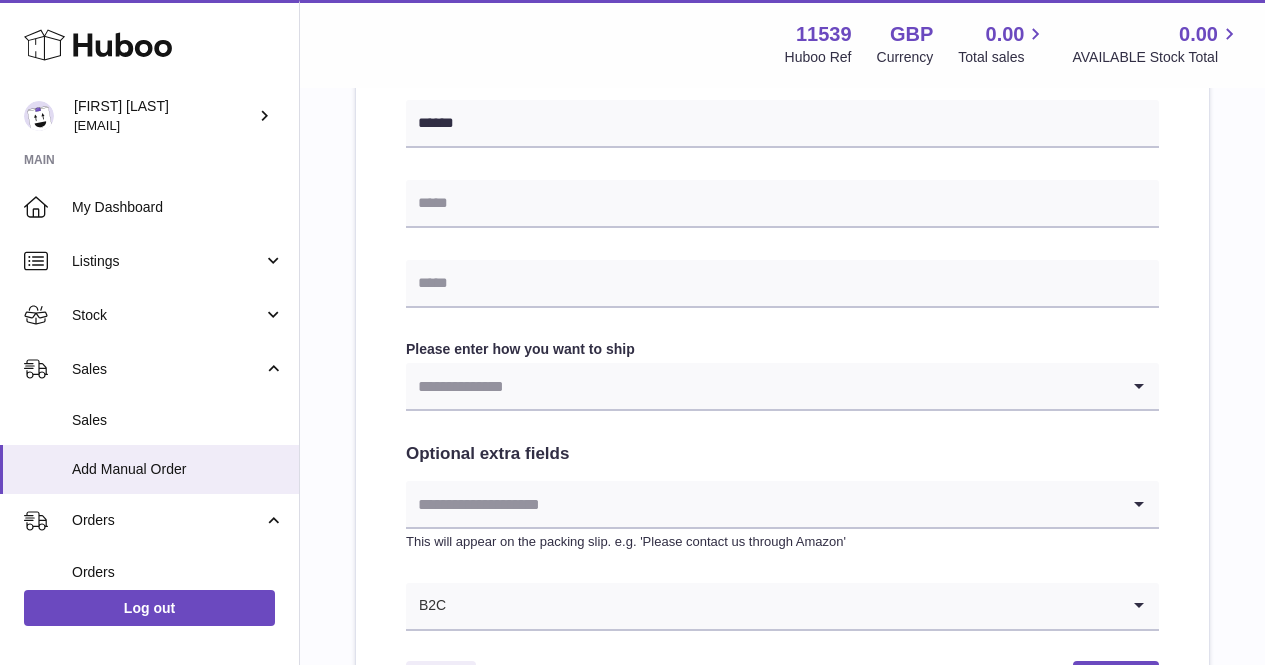 click at bounding box center (762, 386) 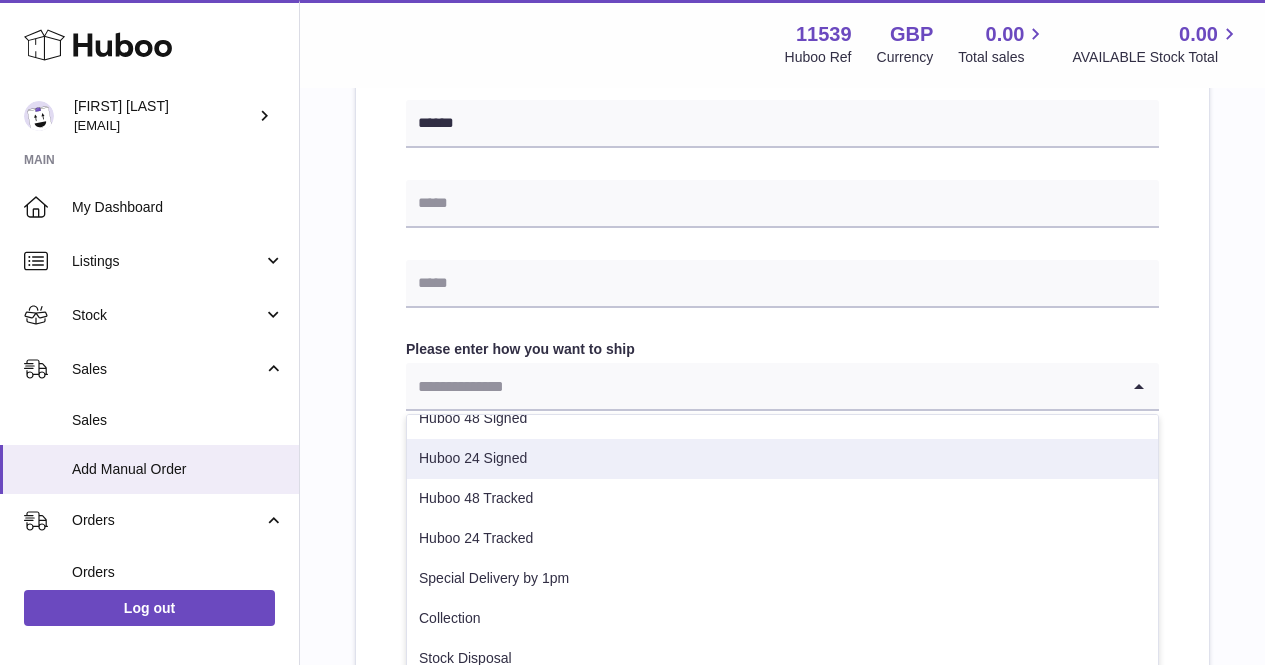 scroll, scrollTop: 102, scrollLeft: 0, axis: vertical 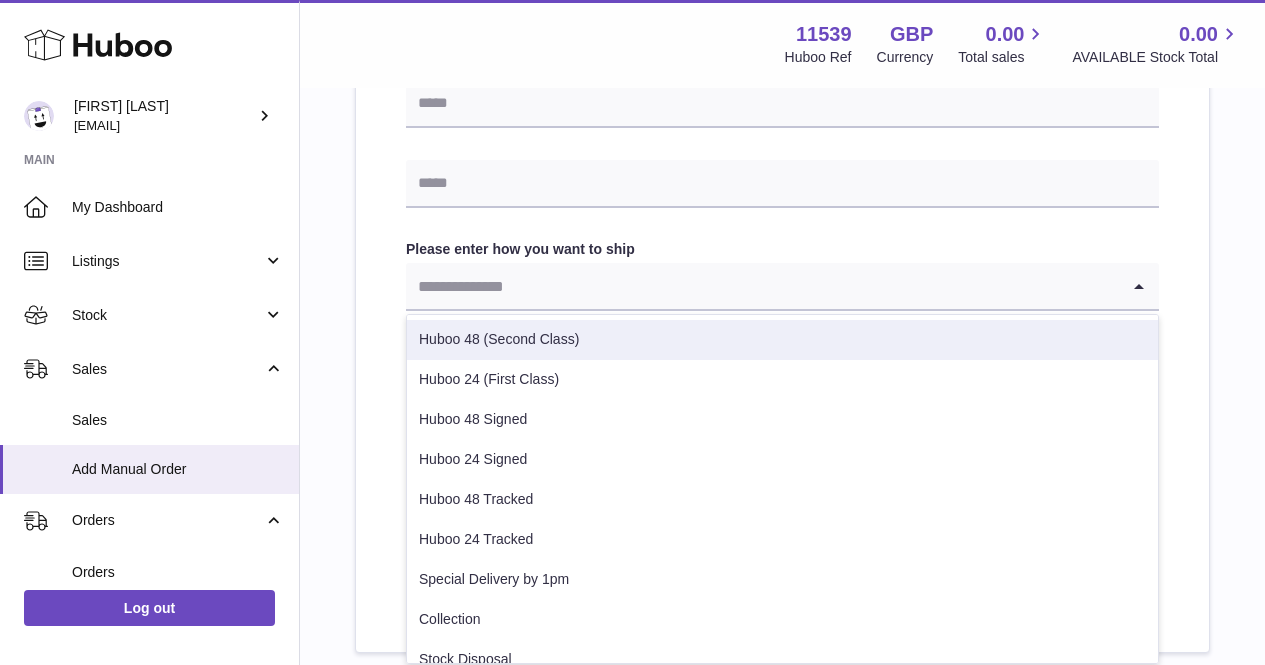 click on "Huboo 48 (Second Class)" at bounding box center [782, 340] 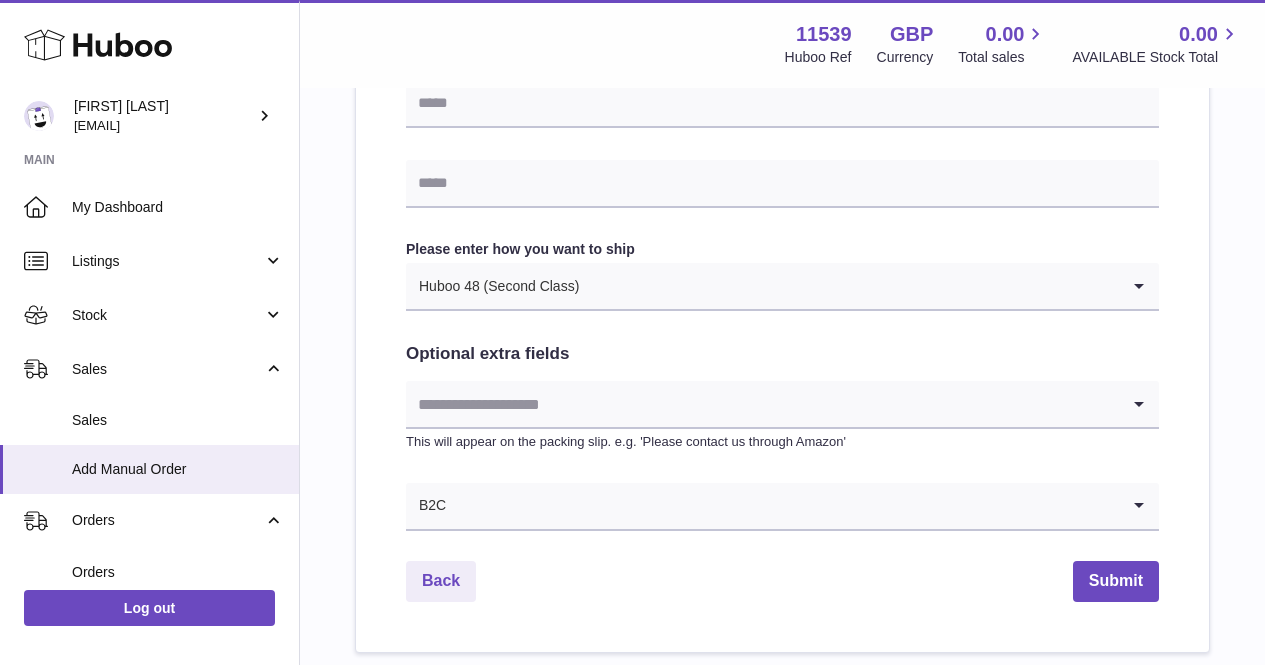 click on "Optional extra fields" at bounding box center (782, 354) 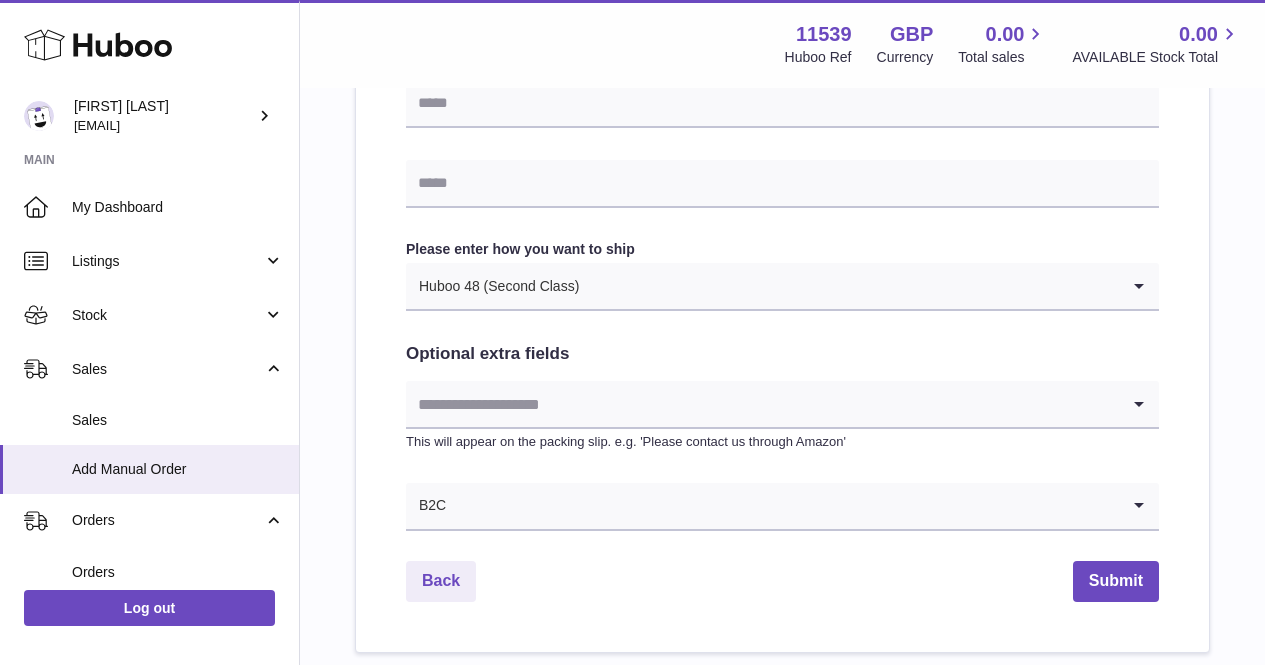 click at bounding box center (762, 404) 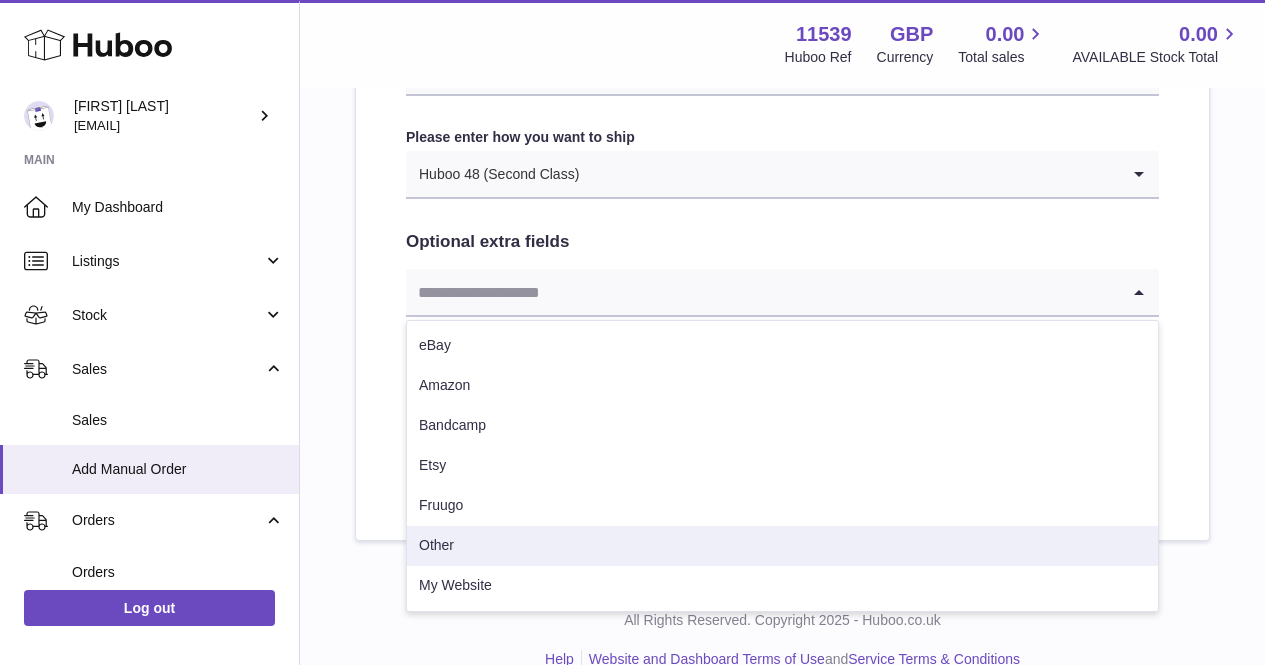 scroll, scrollTop: 1145, scrollLeft: 0, axis: vertical 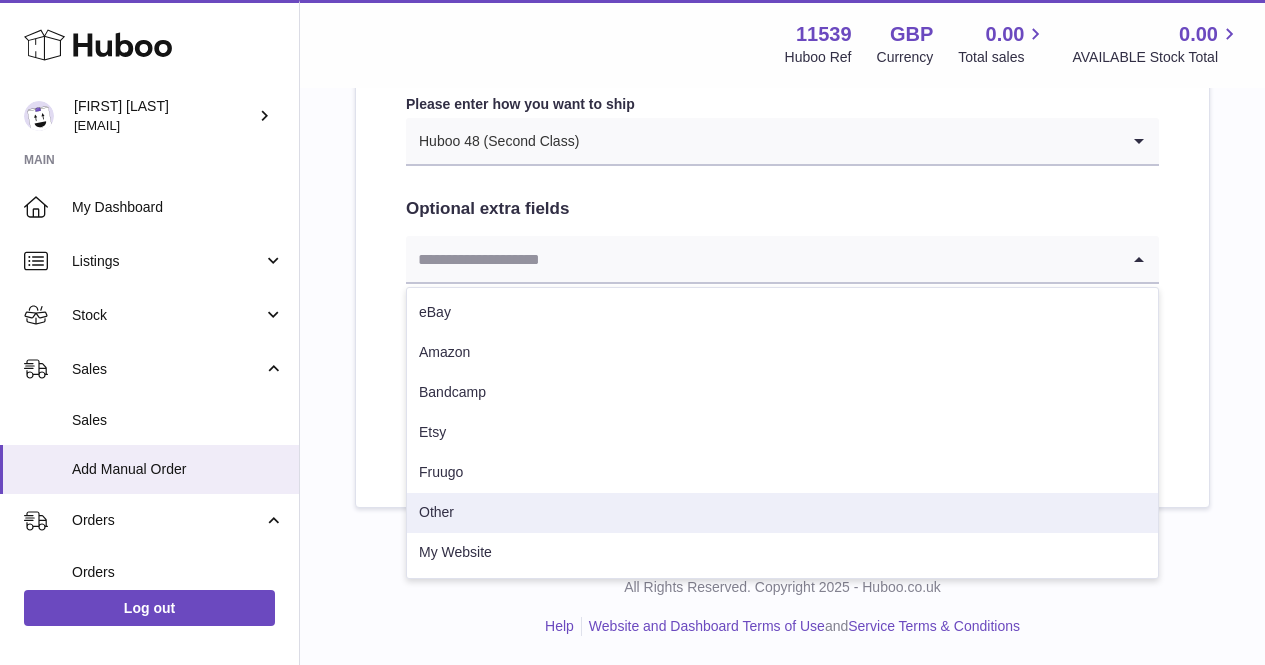 click on "Other" at bounding box center (782, 513) 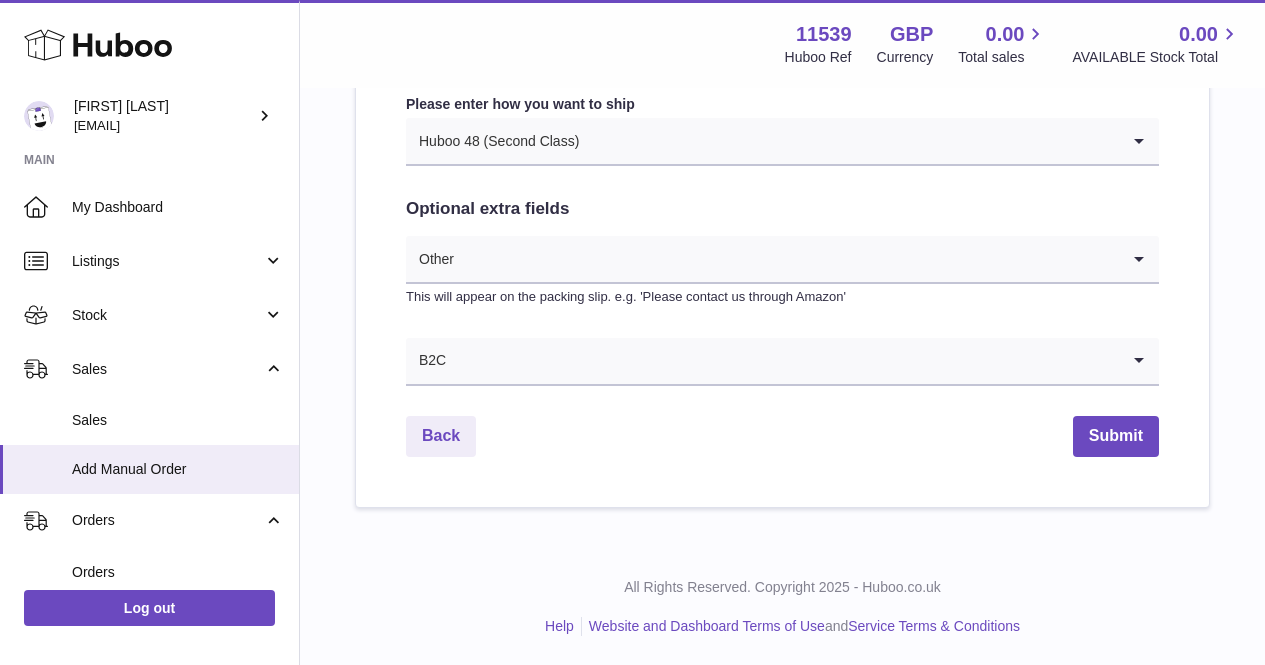 click on "**********" at bounding box center [782, -156] 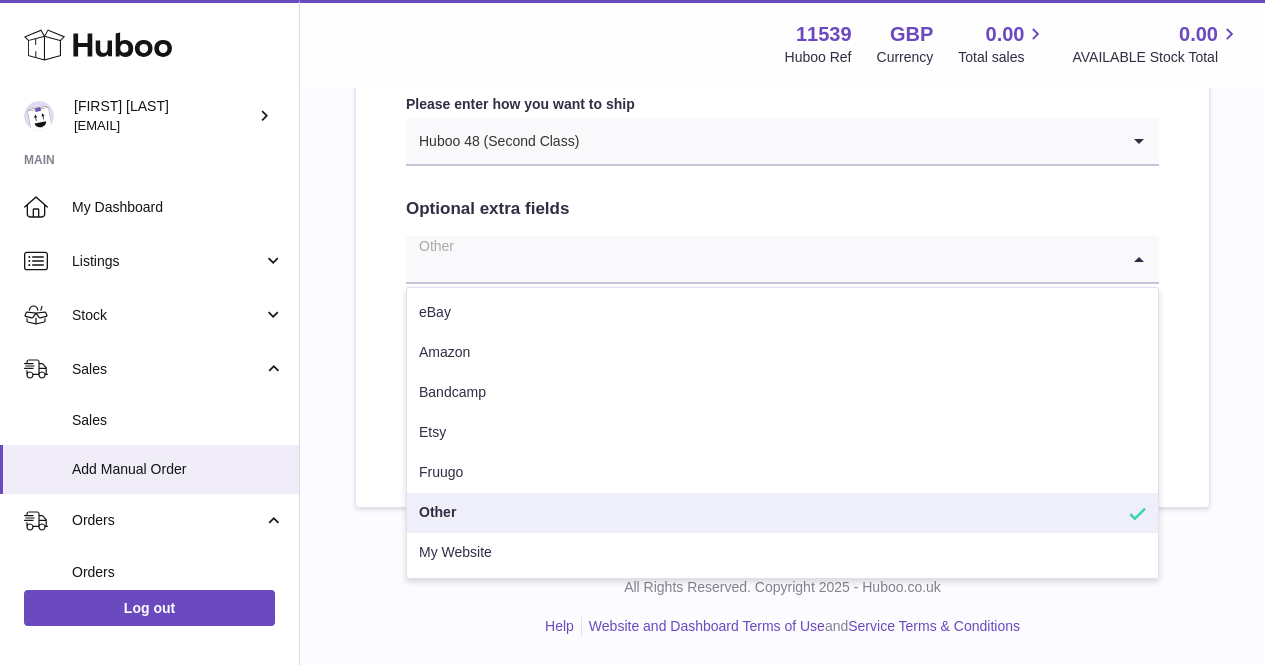 click at bounding box center (762, 259) 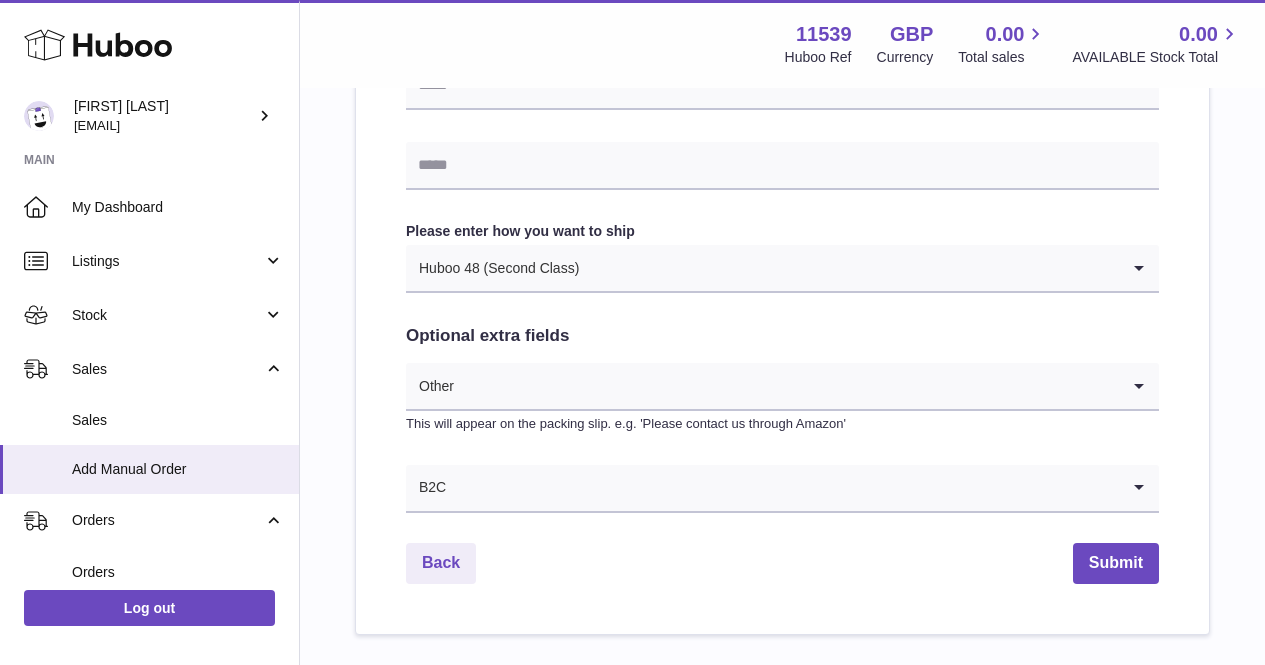 scroll, scrollTop: 1100, scrollLeft: 0, axis: vertical 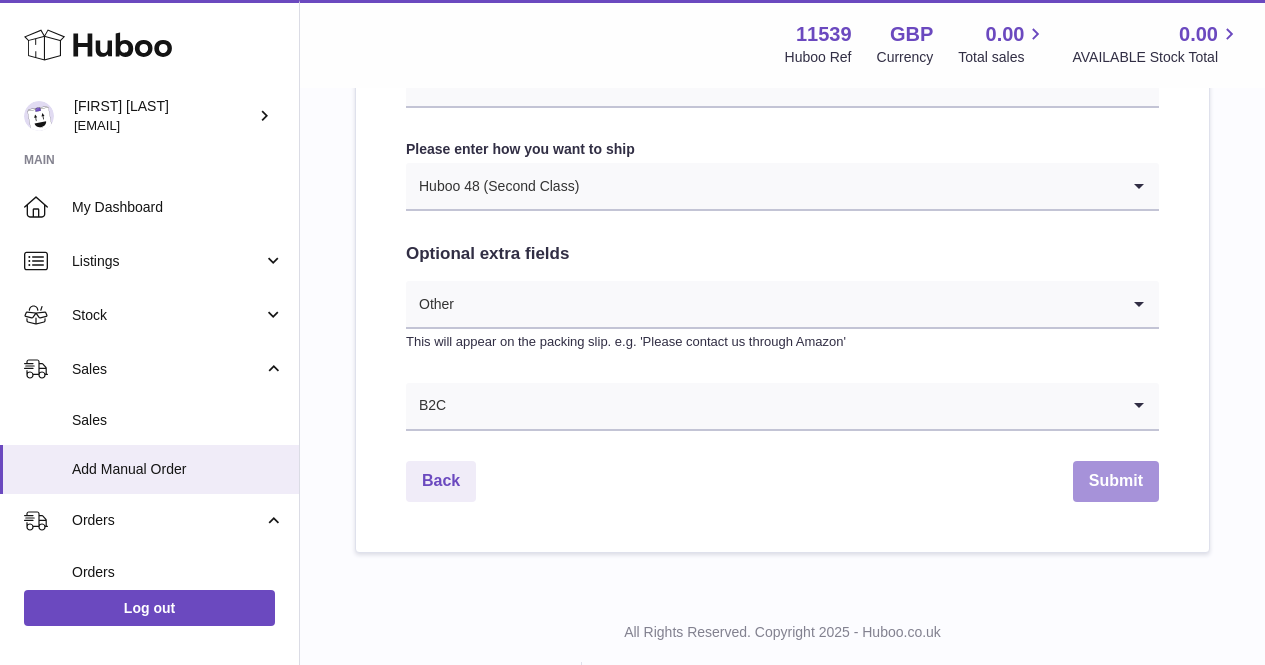 click on "Submit" at bounding box center [1116, 481] 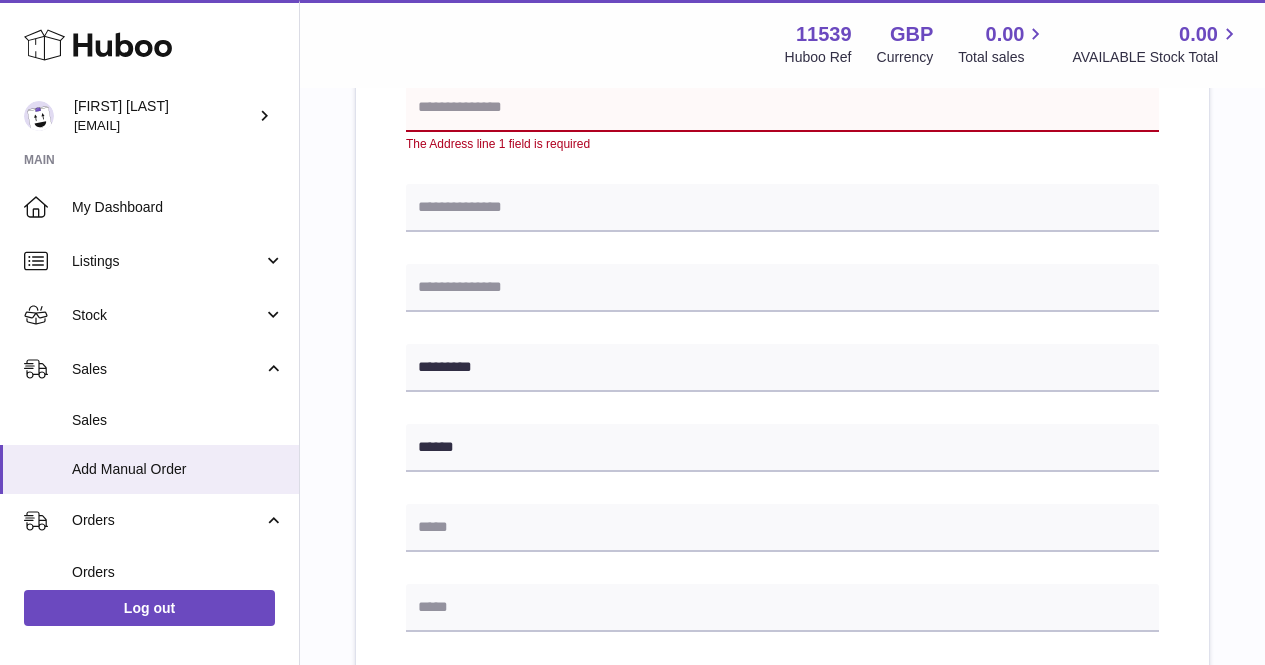 scroll, scrollTop: 320, scrollLeft: 0, axis: vertical 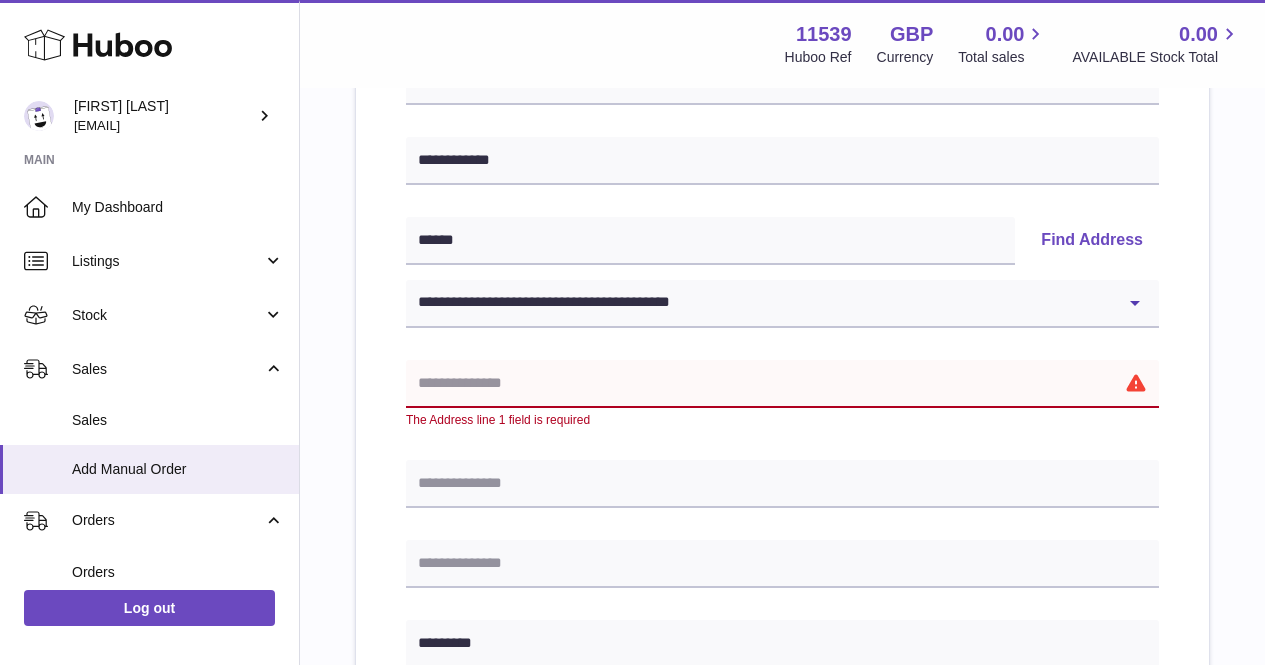 click at bounding box center (782, 384) 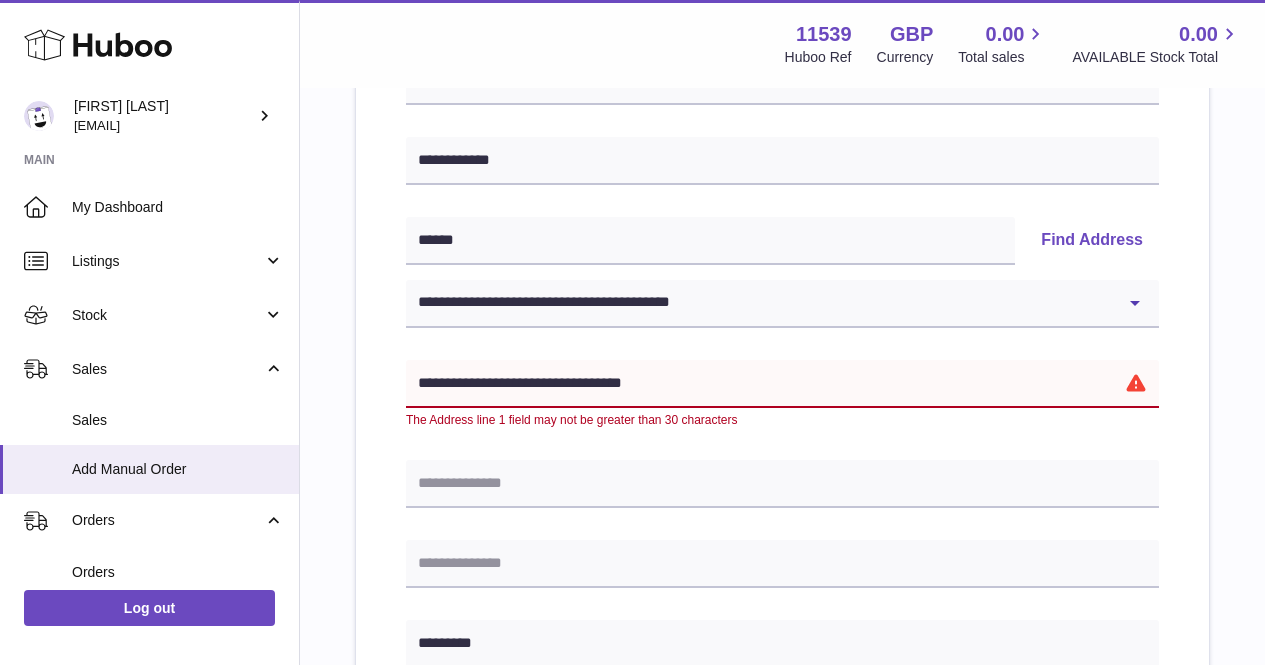 drag, startPoint x: 688, startPoint y: 384, endPoint x: 597, endPoint y: 392, distance: 91.350975 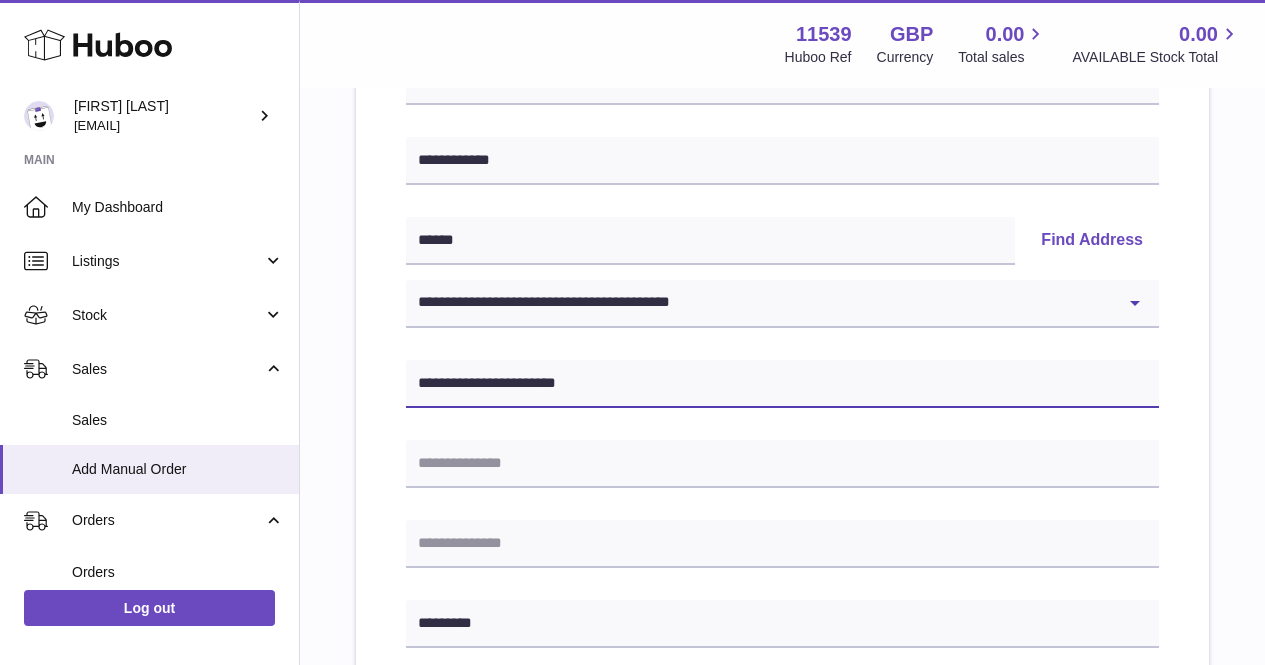 type on "**********" 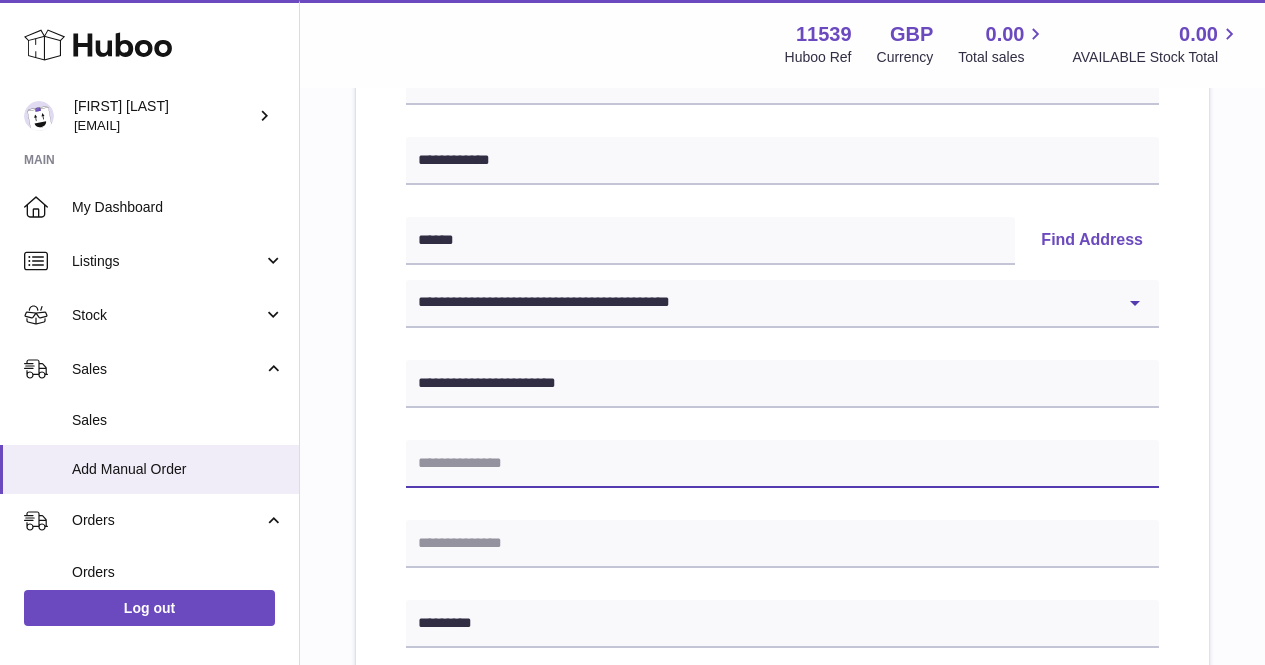 click at bounding box center [782, 464] 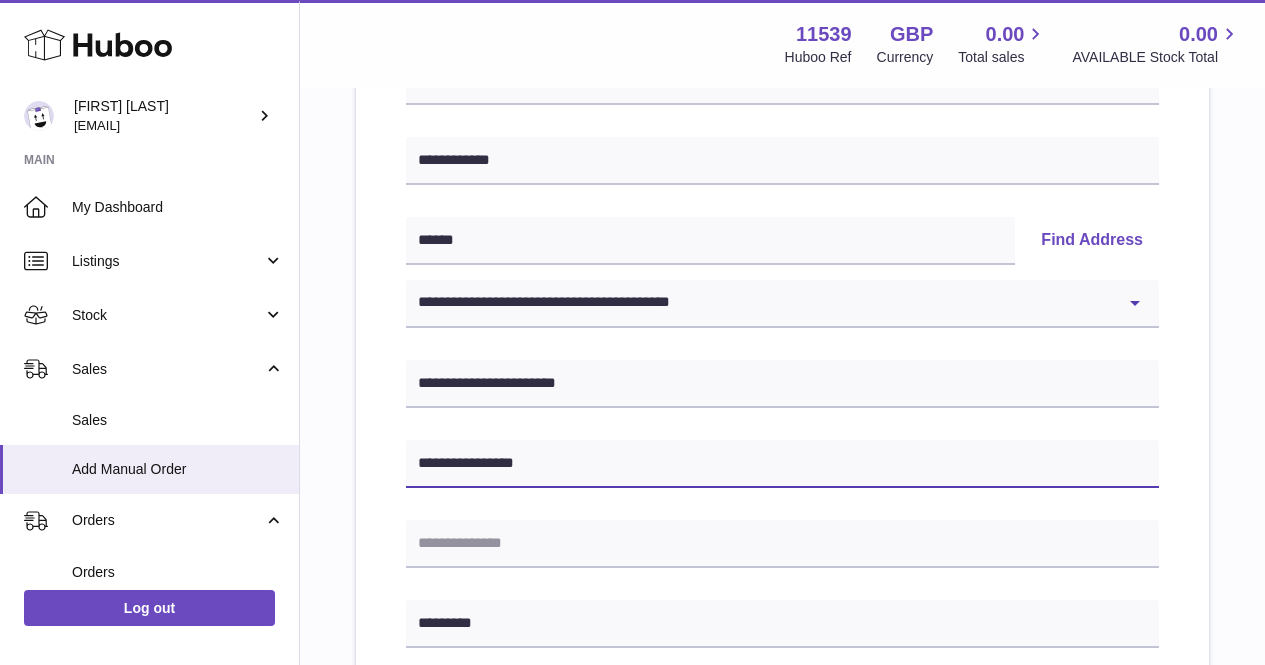 type on "**********" 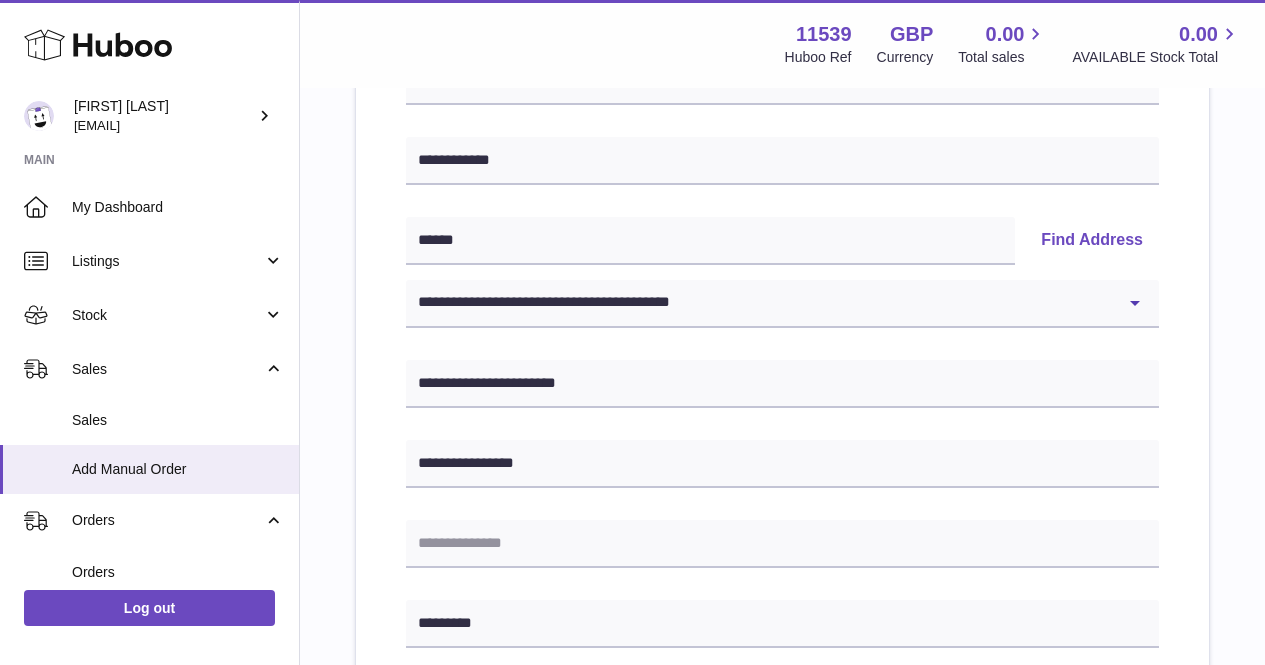 click on "**********" at bounding box center (782, 669) 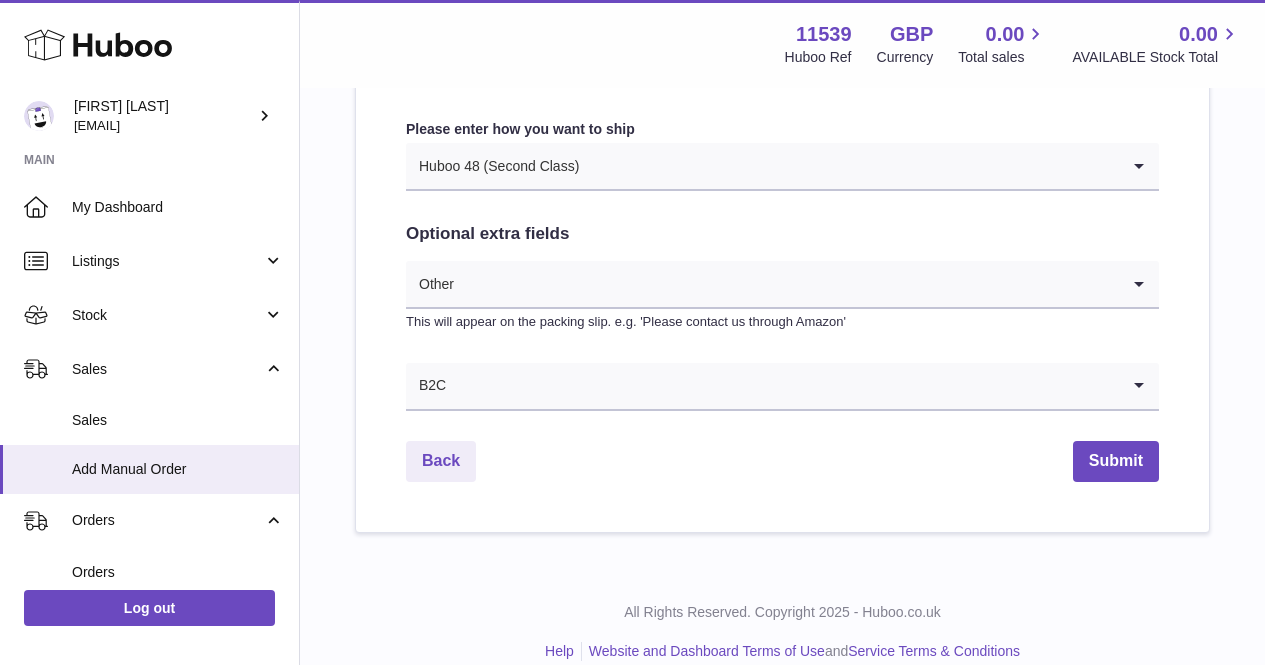 scroll, scrollTop: 1120, scrollLeft: 0, axis: vertical 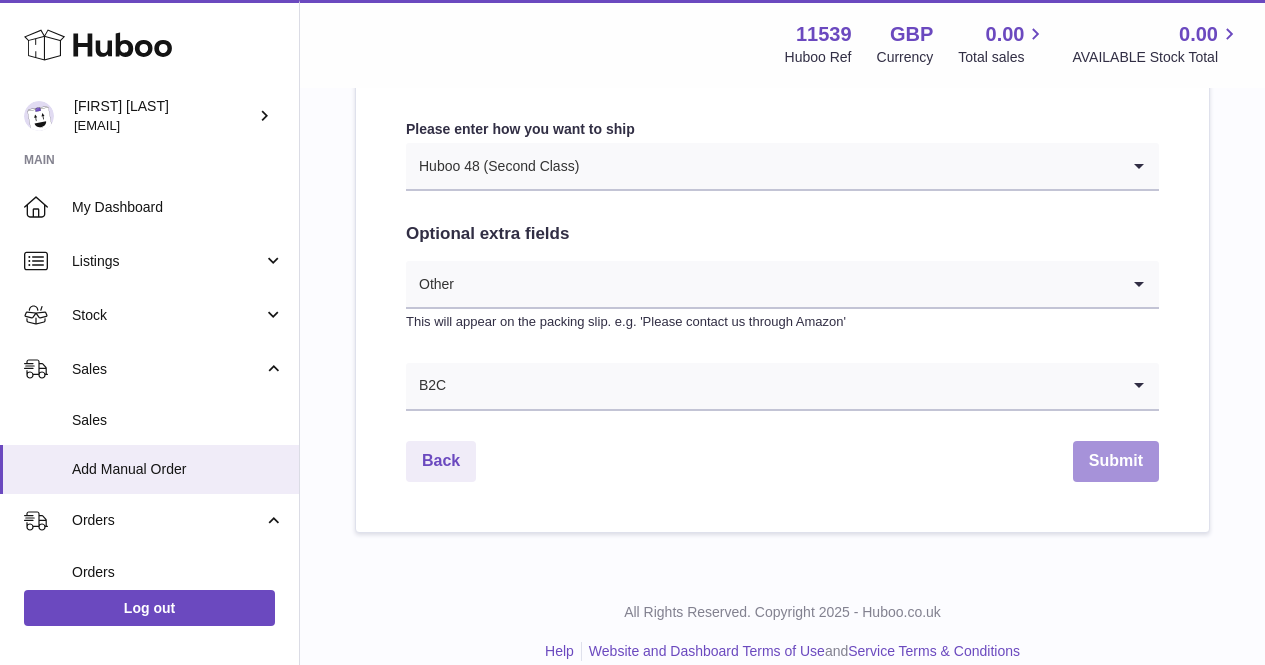 click on "Submit" at bounding box center (1116, 461) 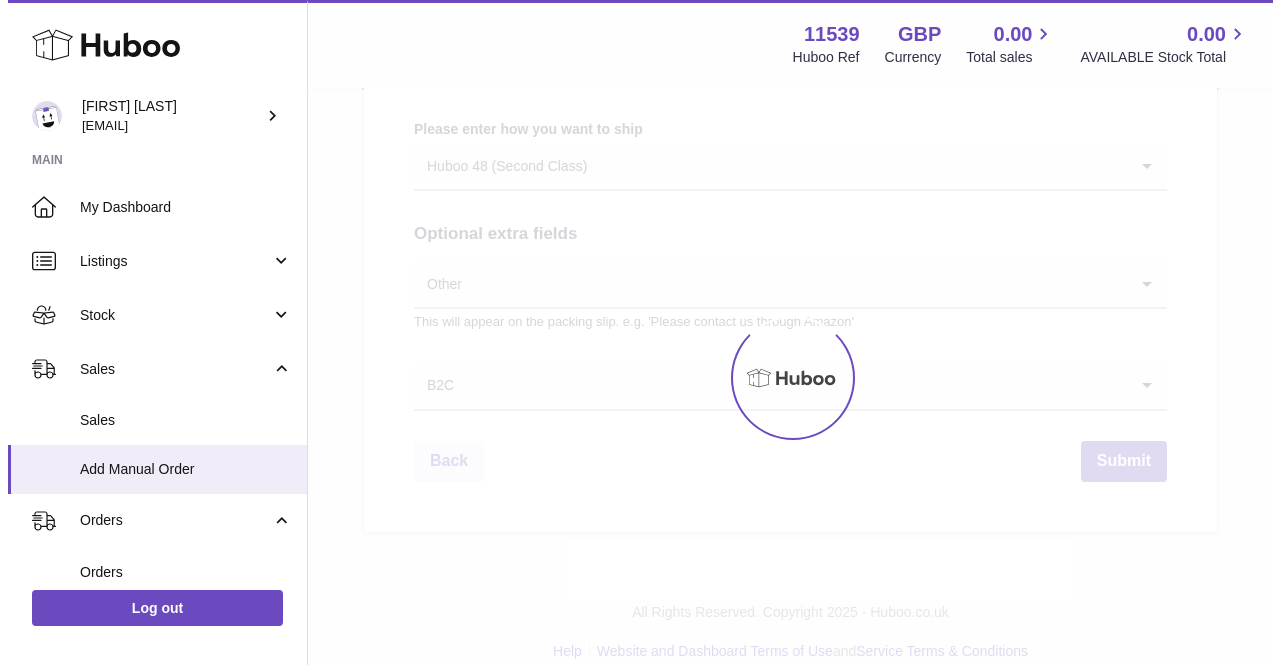 scroll, scrollTop: 0, scrollLeft: 0, axis: both 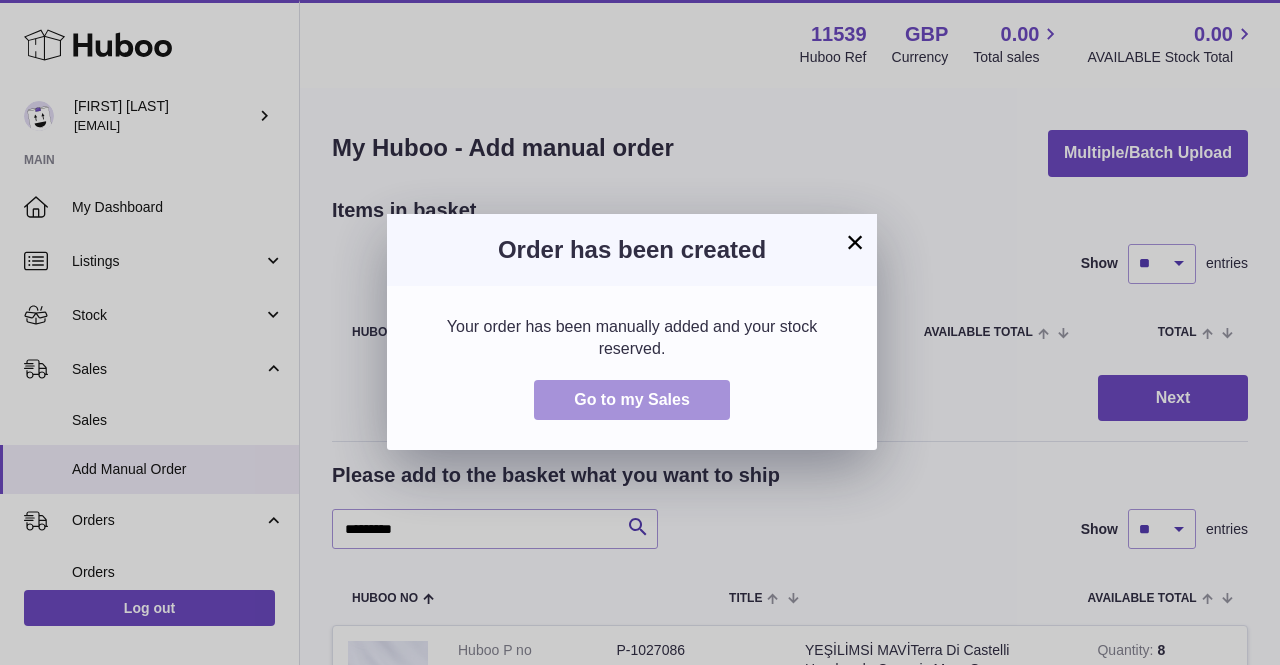 click on "Go to my Sales" at bounding box center (632, 399) 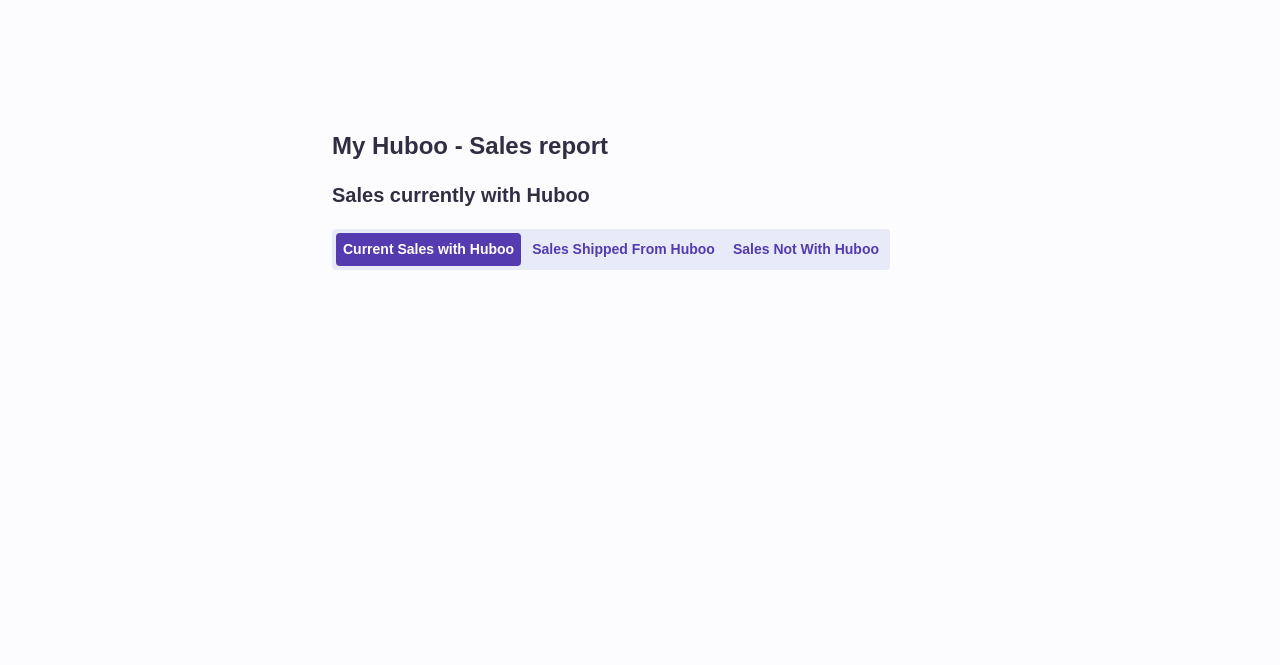 scroll, scrollTop: 0, scrollLeft: 0, axis: both 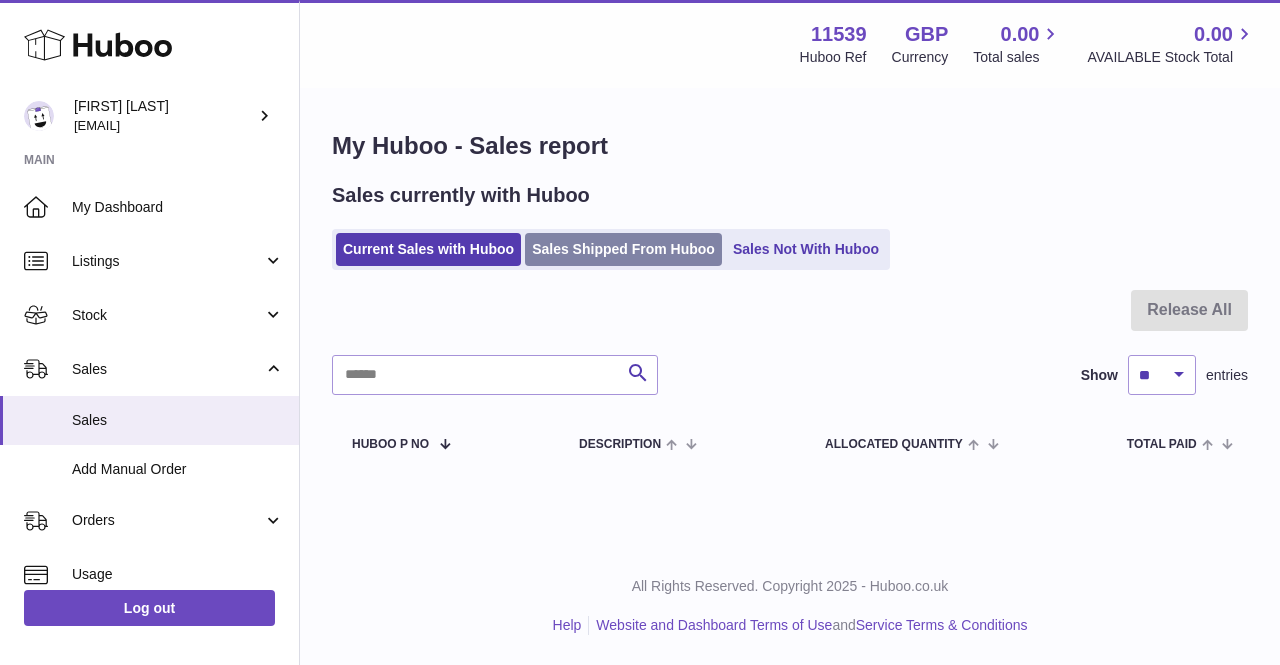 click on "Sales Shipped From Huboo" at bounding box center (623, 249) 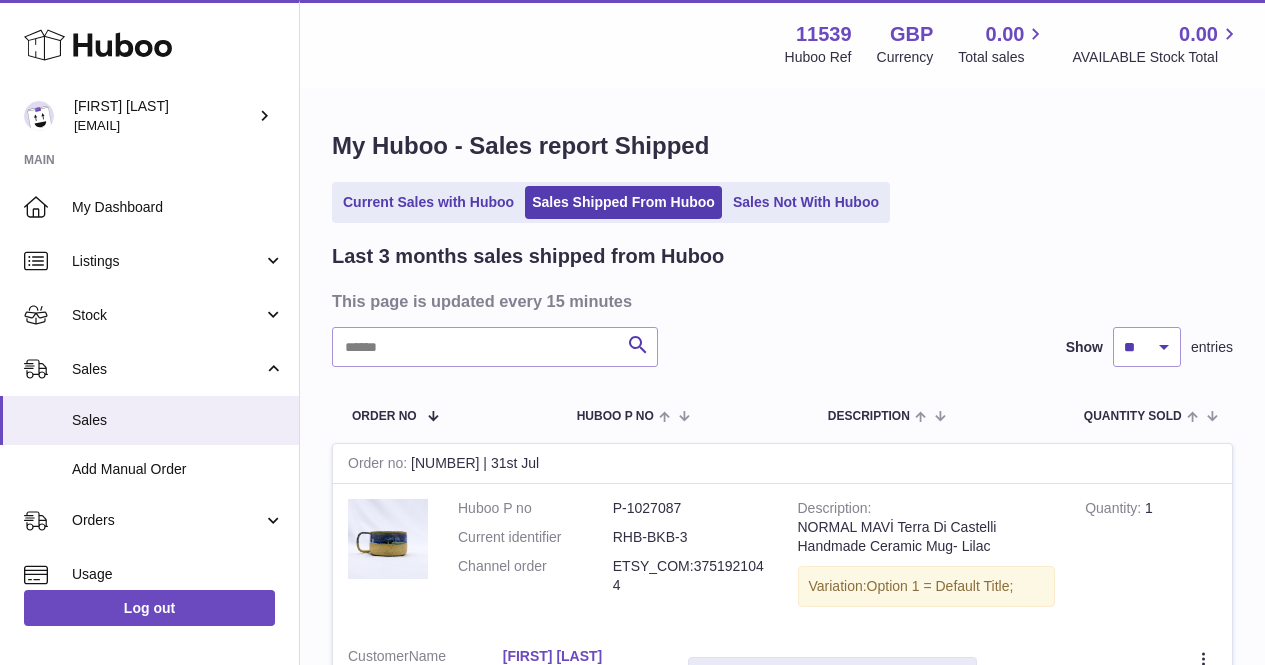 scroll, scrollTop: 0, scrollLeft: 0, axis: both 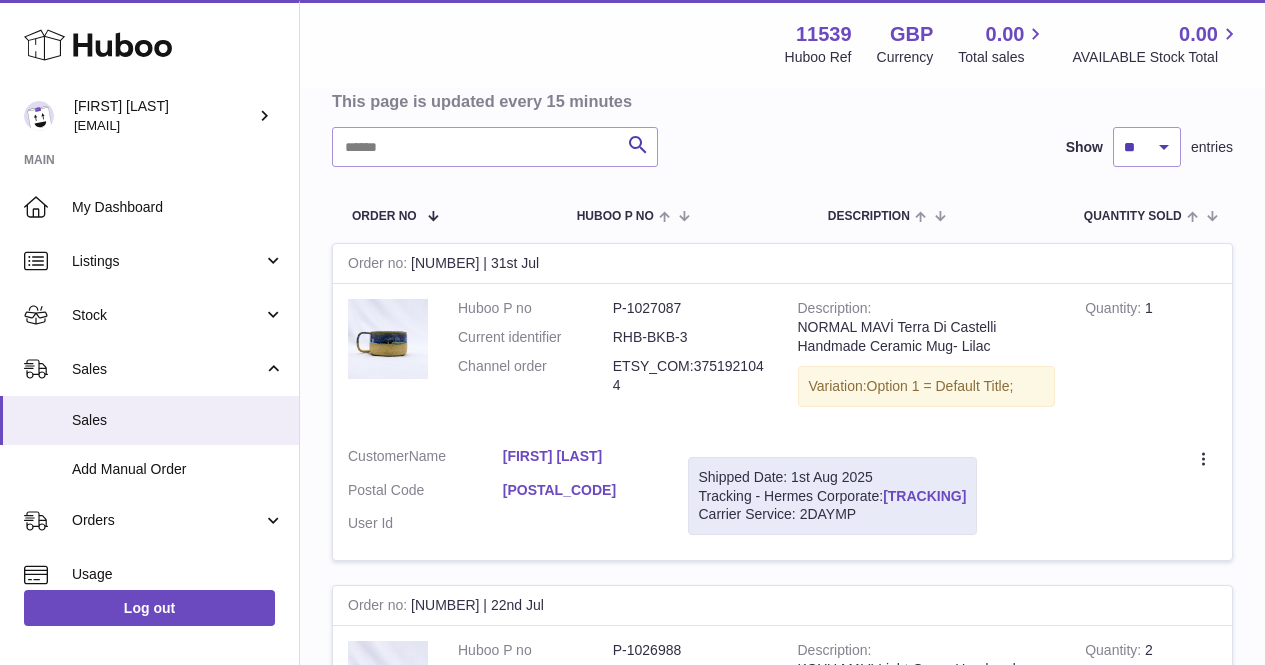 drag, startPoint x: 1020, startPoint y: 493, endPoint x: 888, endPoint y: 492, distance: 132.00378 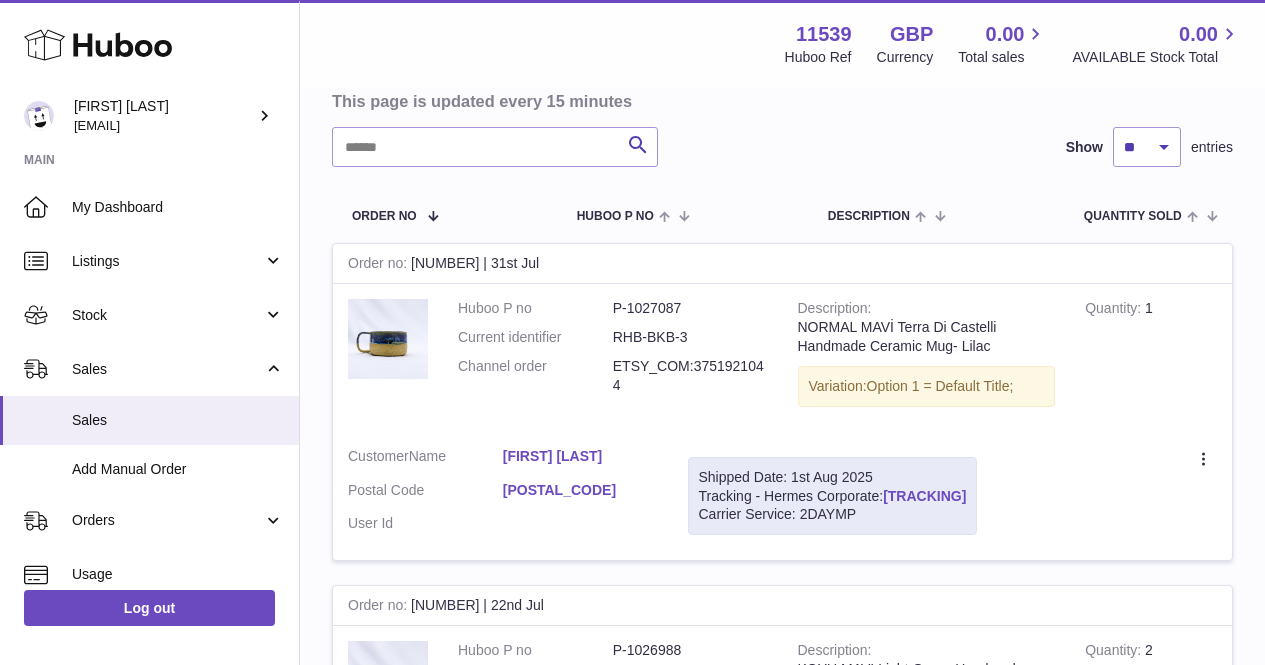 click on "Shipped Date: 1st Aug 2025
Tracking - Hermes Corporate:
H01HYA0050855989
Carrier Service: 2DAYMP" at bounding box center [833, 496] 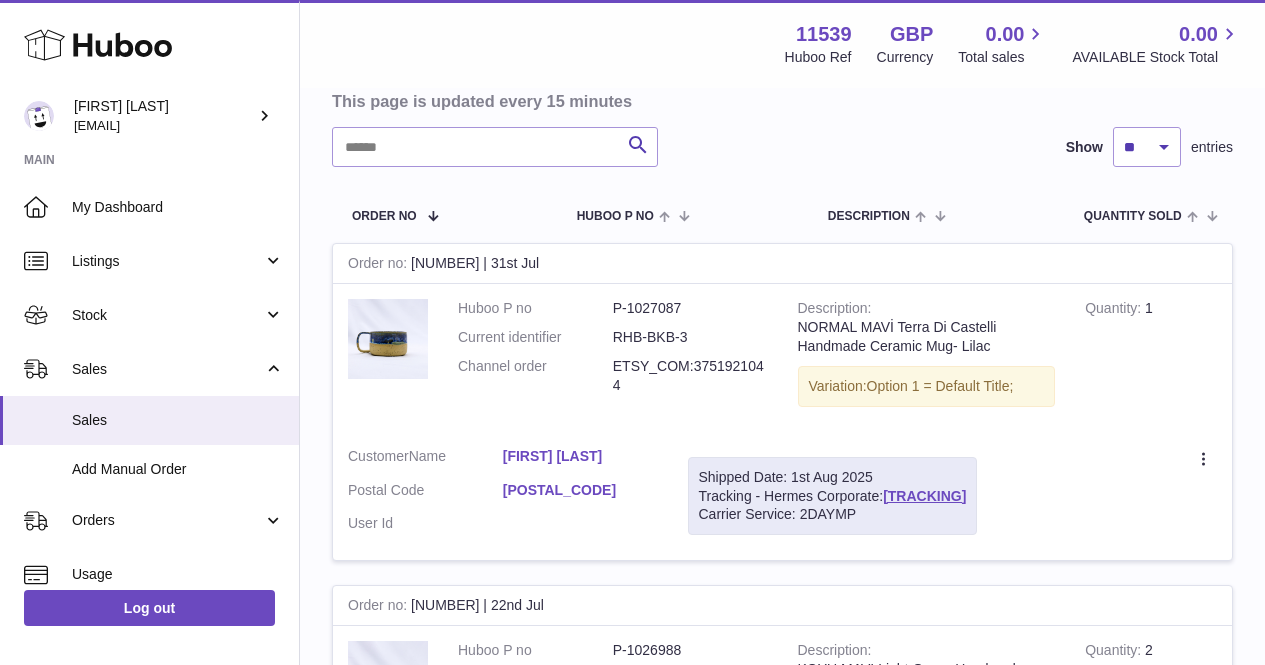 copy on "H01HYA0050855989" 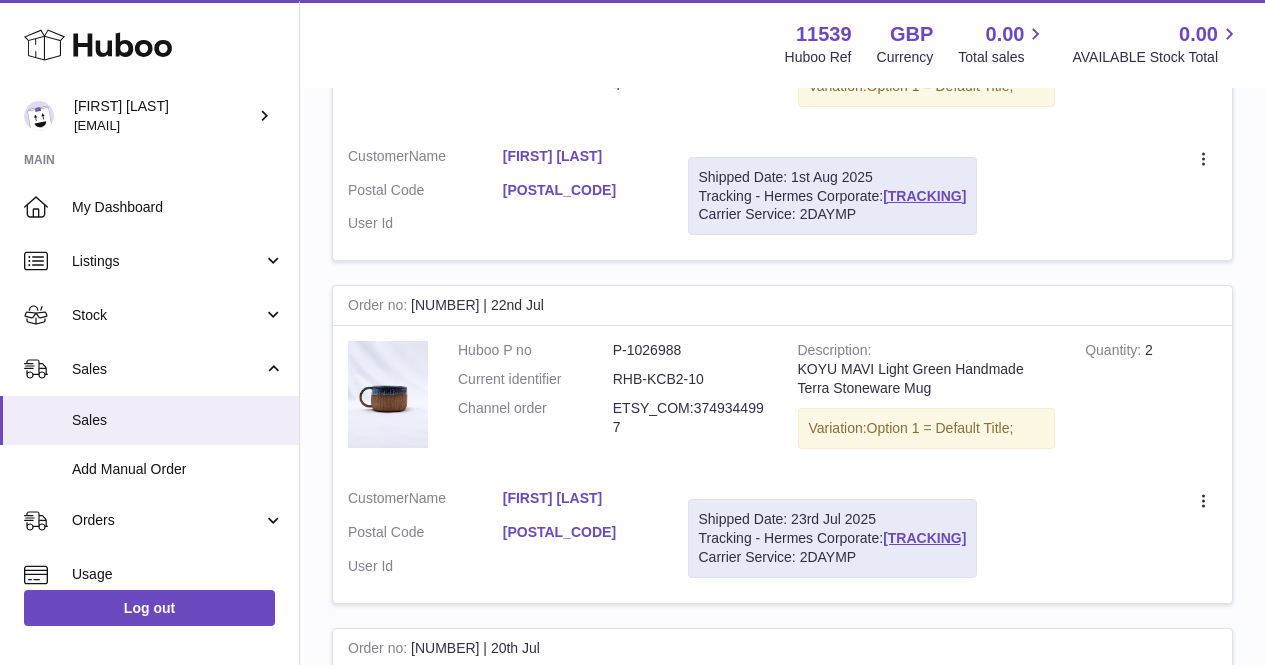 scroll, scrollTop: 200, scrollLeft: 0, axis: vertical 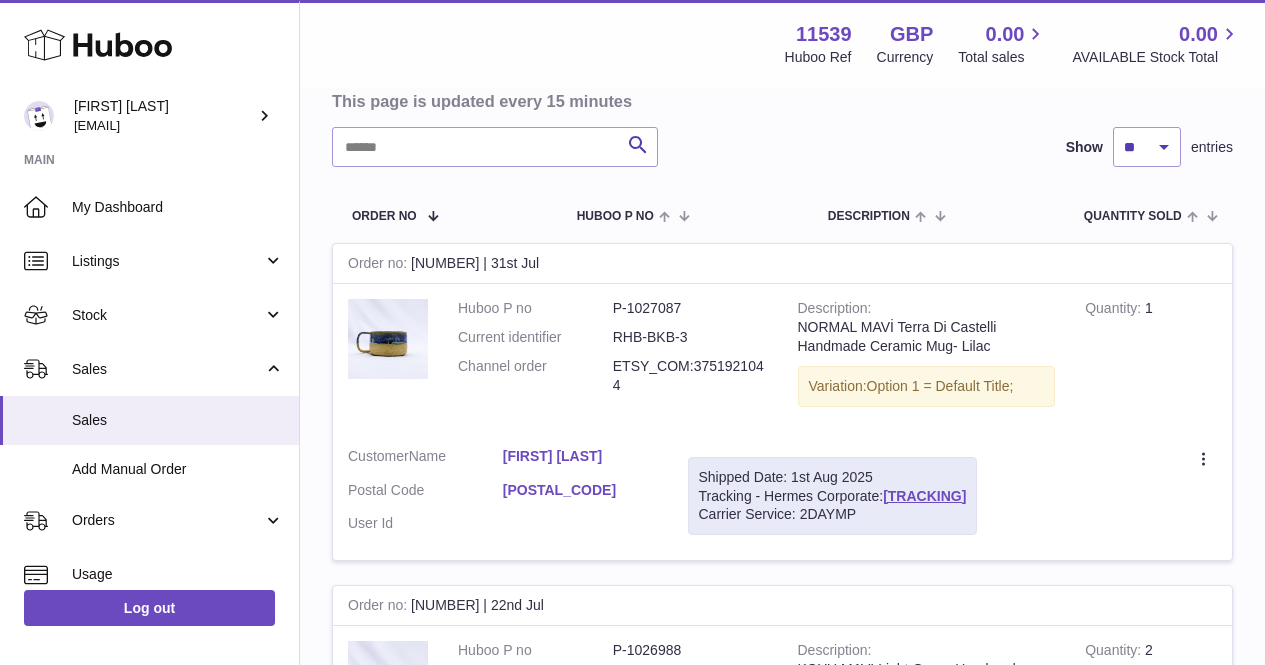 click on "Huboo P no   P-1027087   Current identifier   RHB-BKB-3
Channel order
ETSY_COM:3751921044" at bounding box center (613, 358) 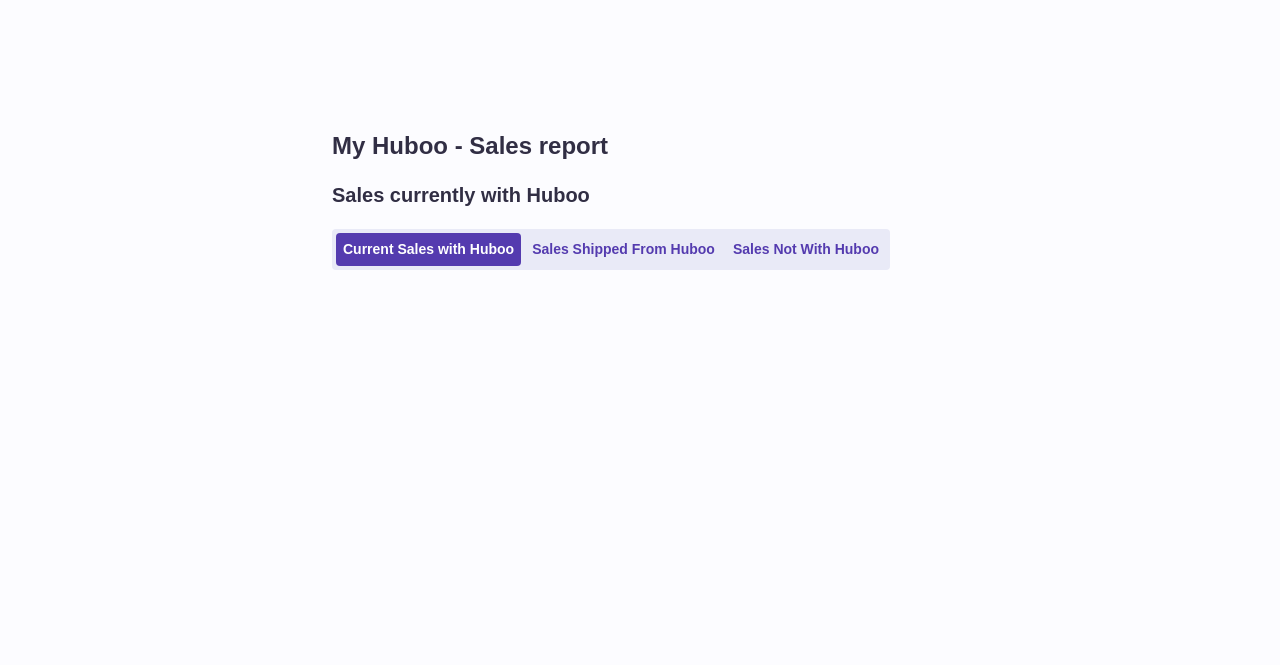 scroll, scrollTop: 0, scrollLeft: 0, axis: both 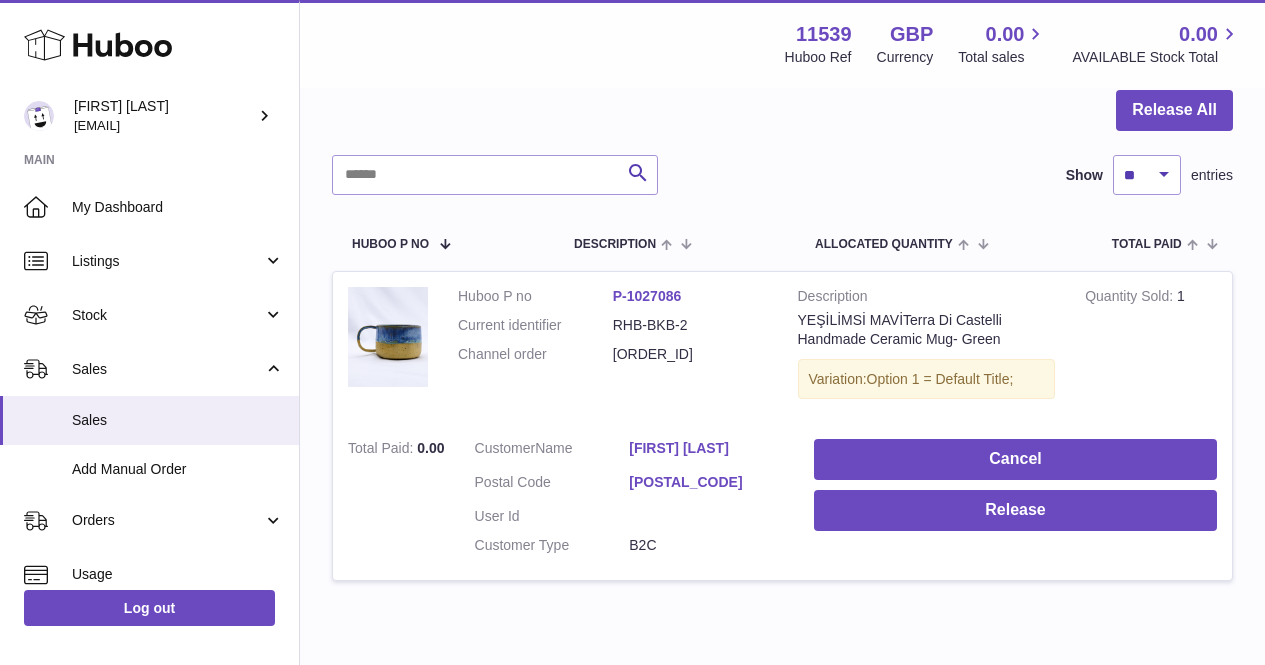 click on "Huboo P no
P-1027086
Current identifier   RHB-BKB-2
Channel order
[ORDER_ID]" at bounding box center (613, 348) 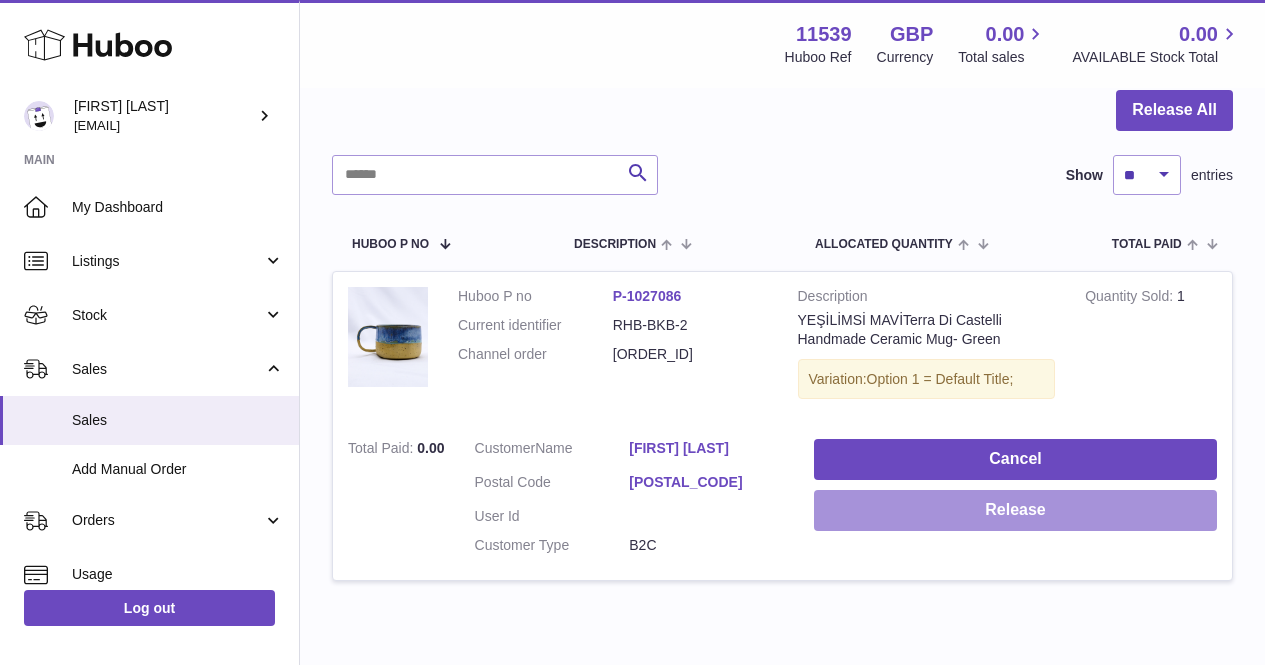 click on "Release" at bounding box center [1015, 510] 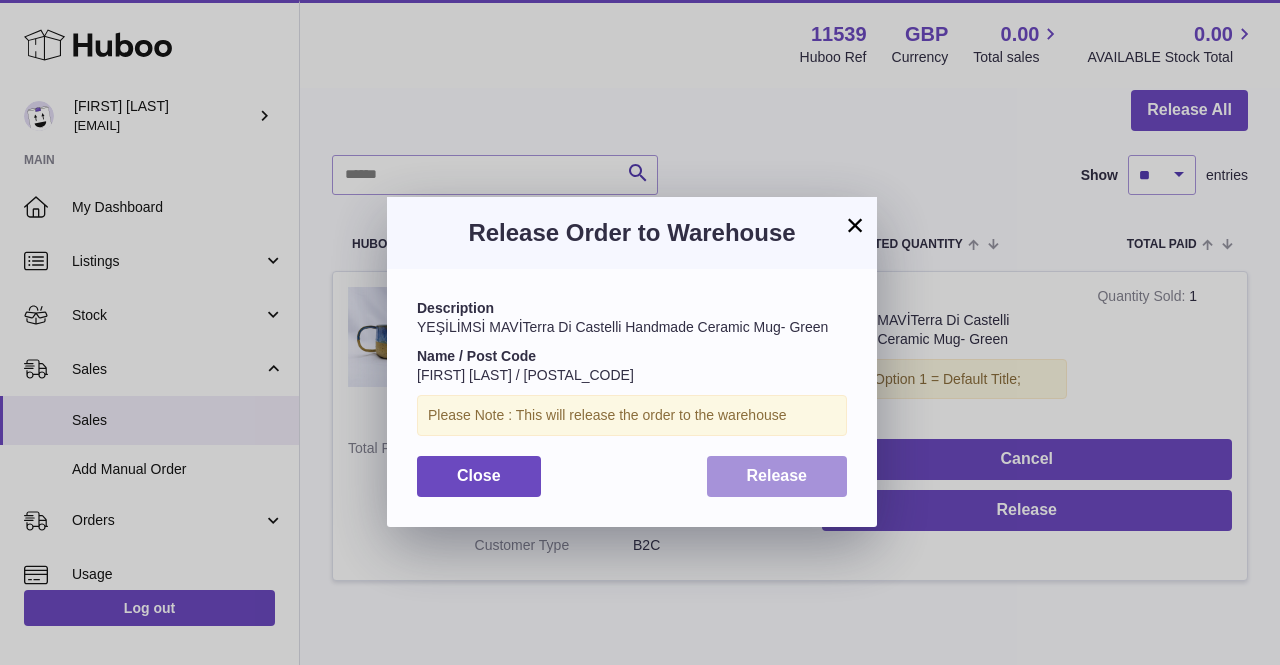 click on "Release" at bounding box center [777, 476] 